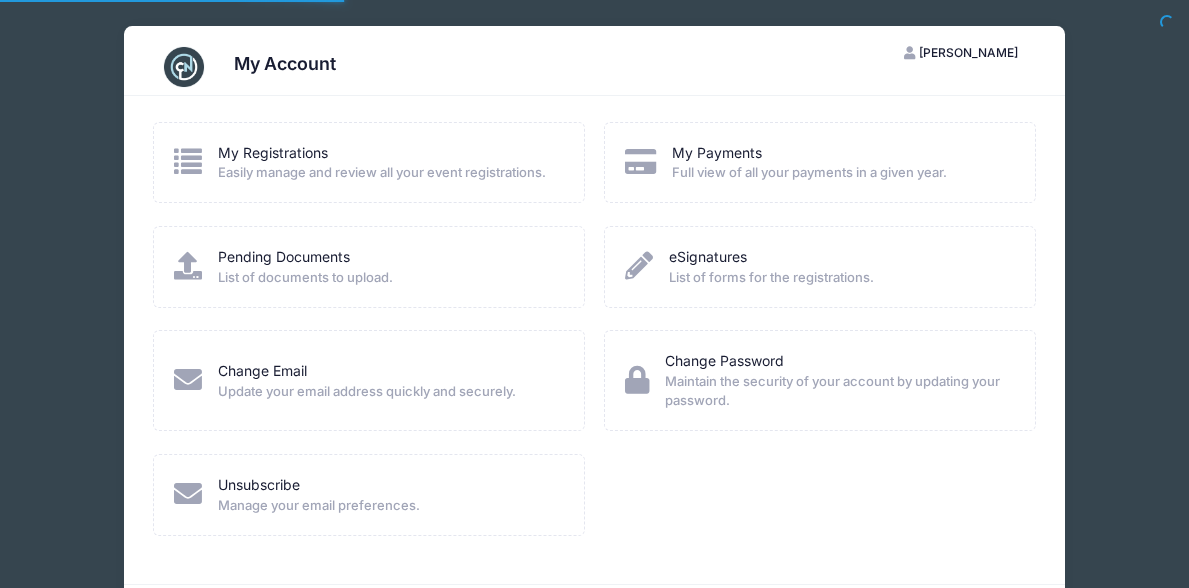 scroll, scrollTop: 0, scrollLeft: 0, axis: both 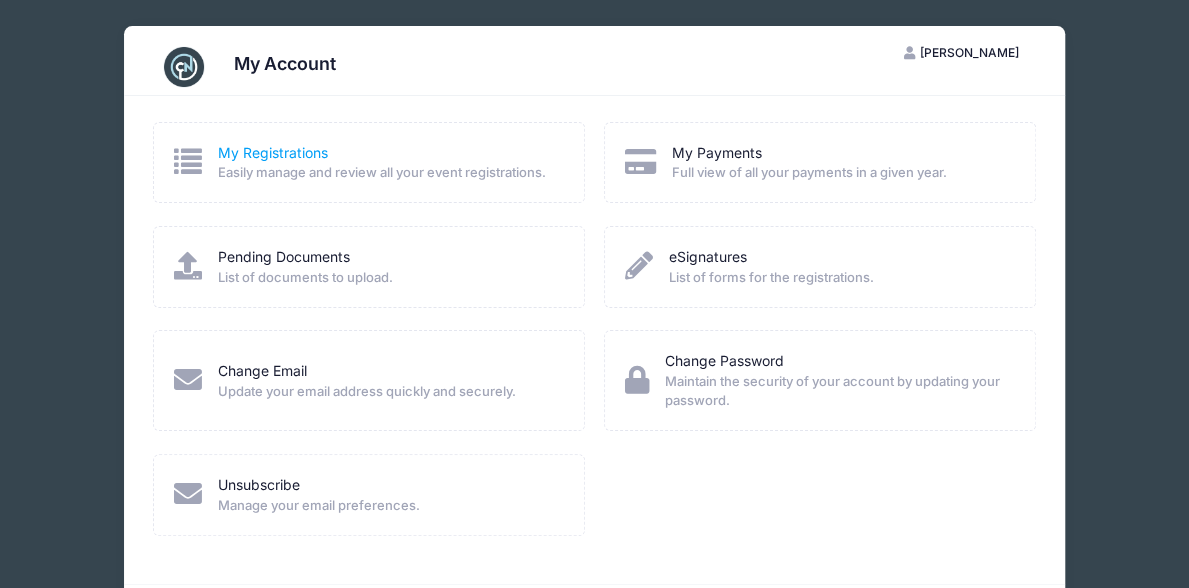 click on "My Registrations" at bounding box center [273, 152] 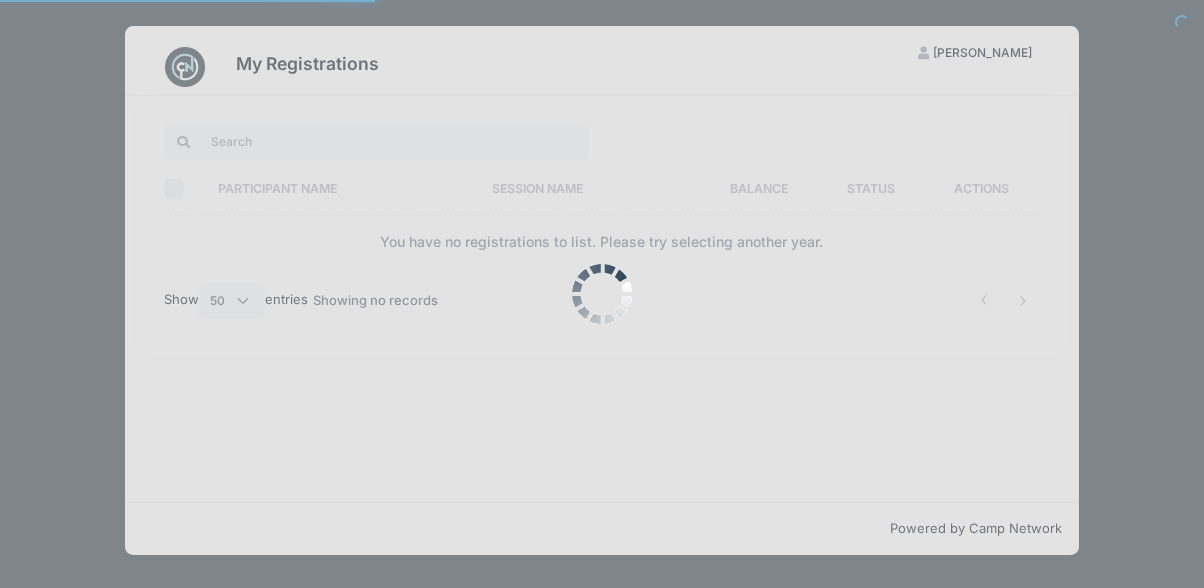 select on "50" 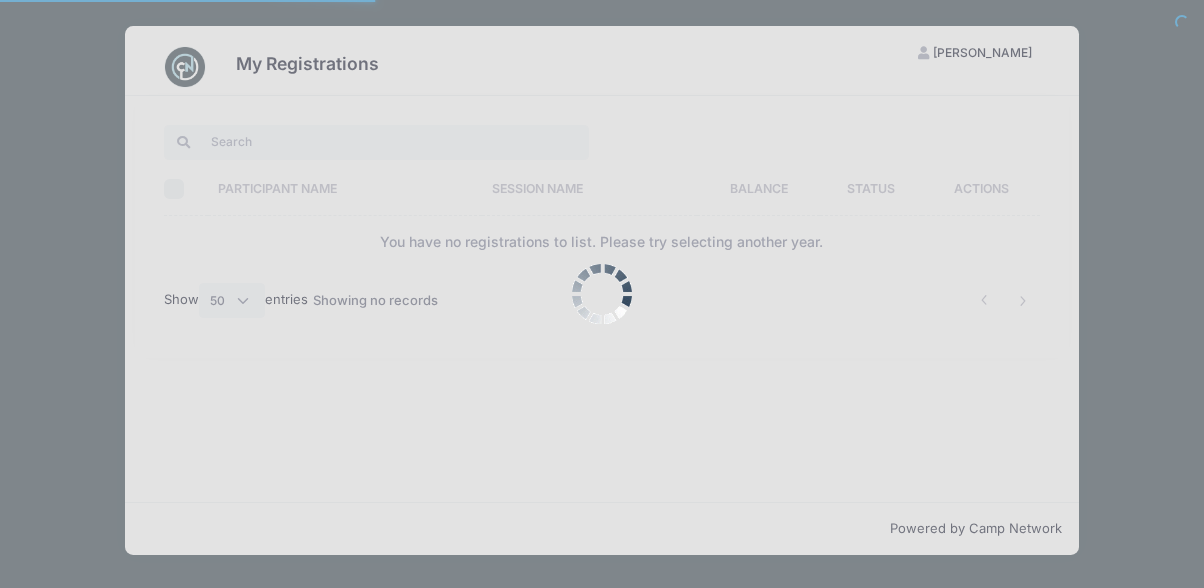 scroll, scrollTop: 0, scrollLeft: 0, axis: both 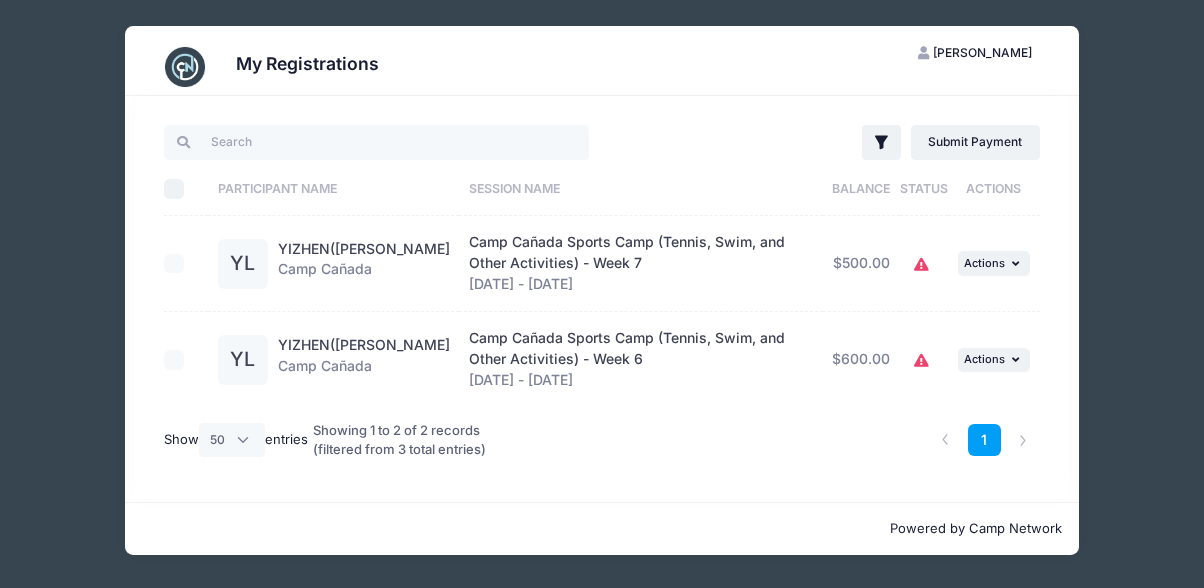 click on "Camp Cañada Sports Camp (Tennis, Swim, and Other Activities) - Week 6" at bounding box center [627, 348] 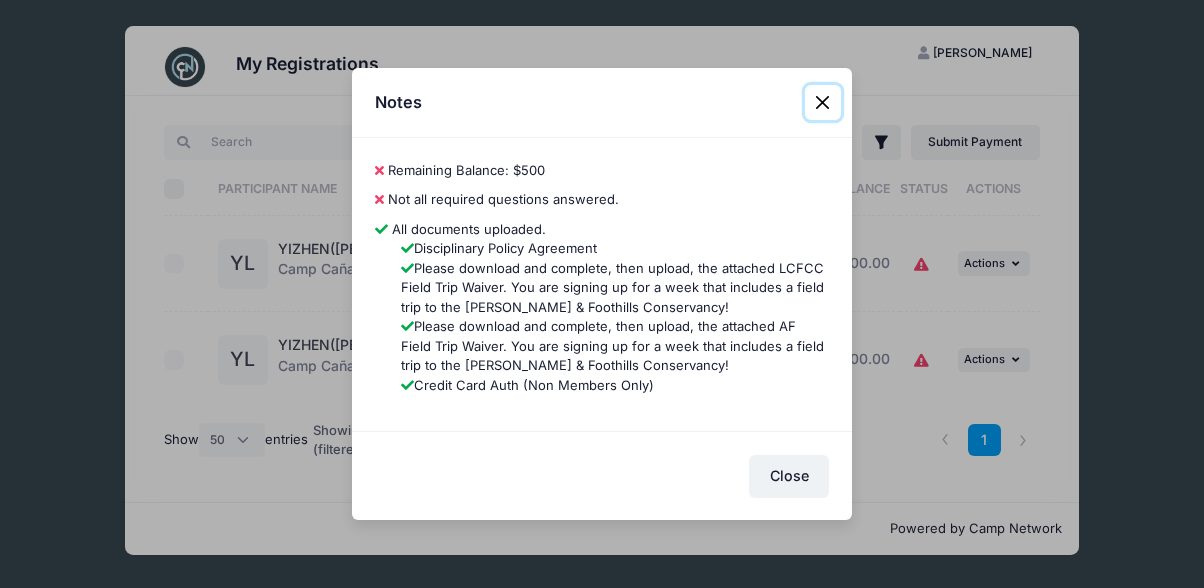 click at bounding box center [823, 103] 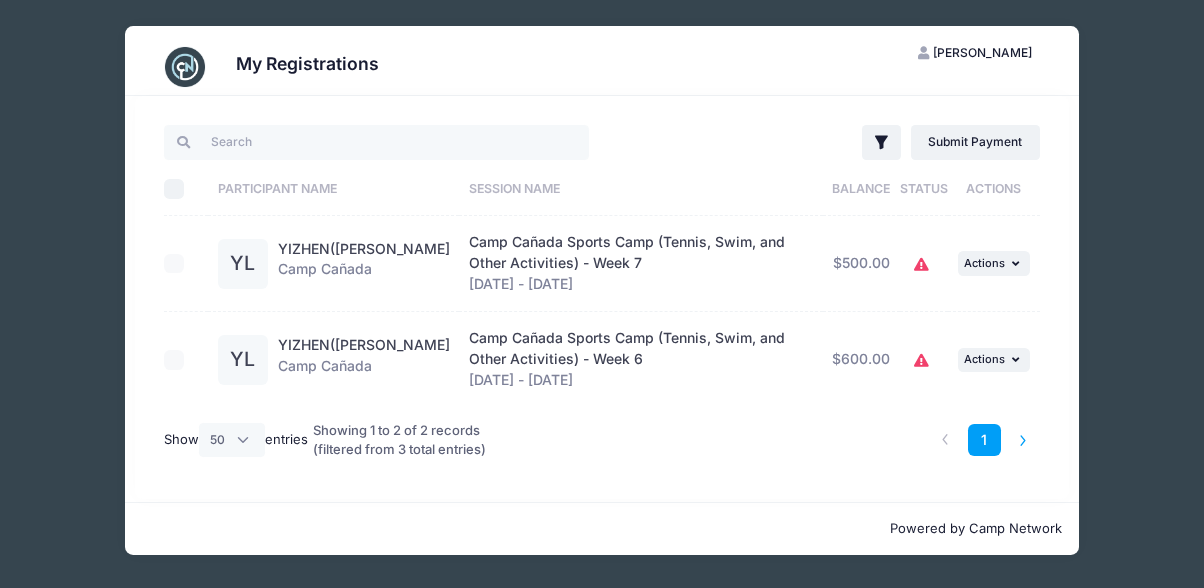 click at bounding box center (1023, 440) 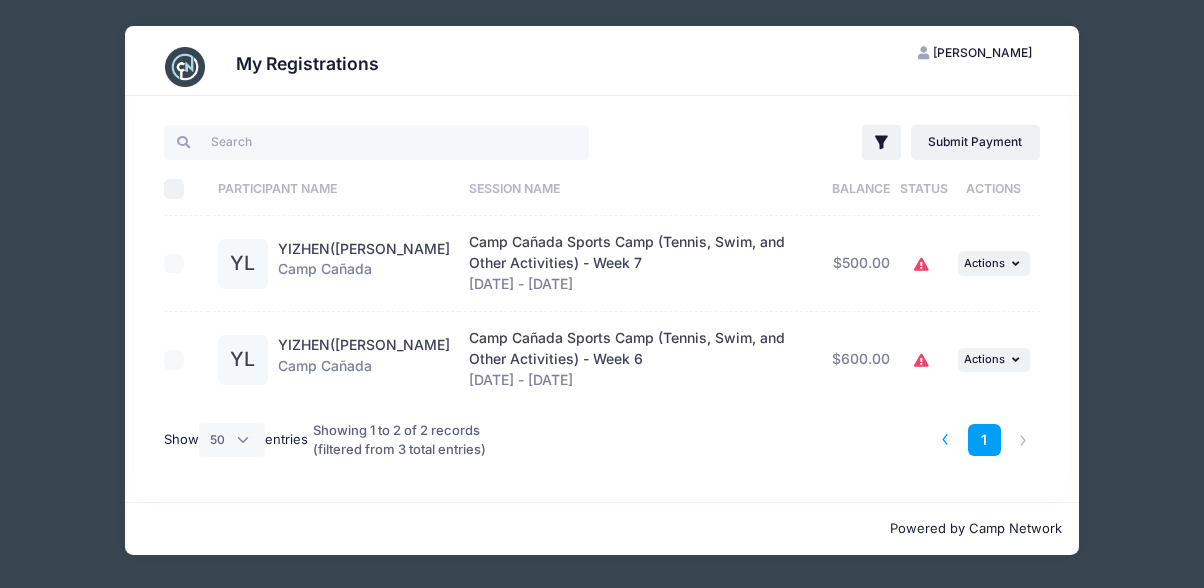 click at bounding box center (945, 440) 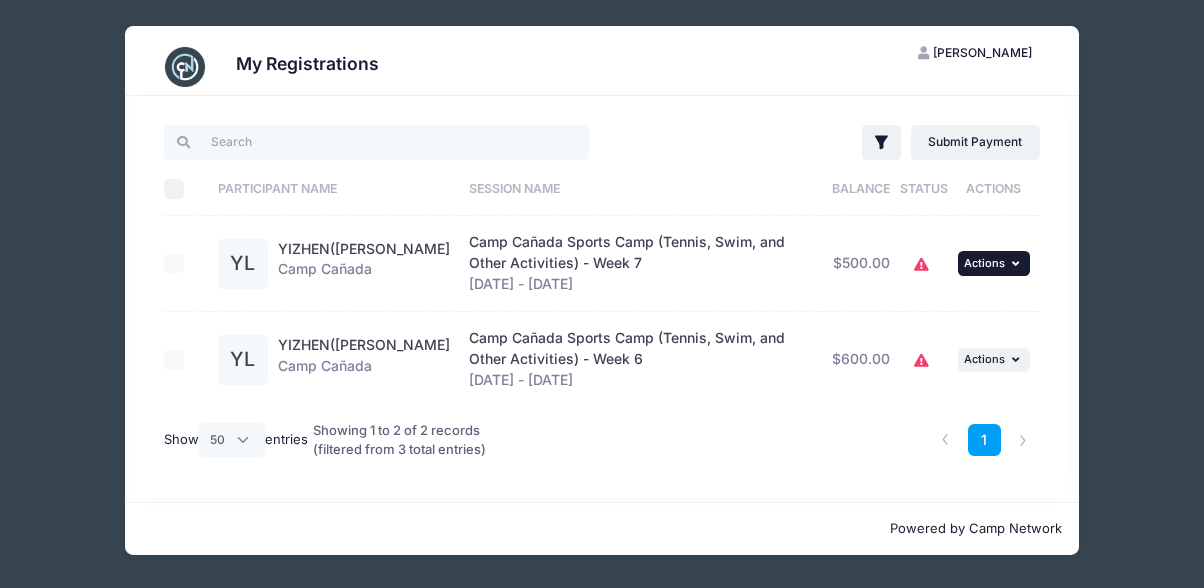 click at bounding box center [1018, 263] 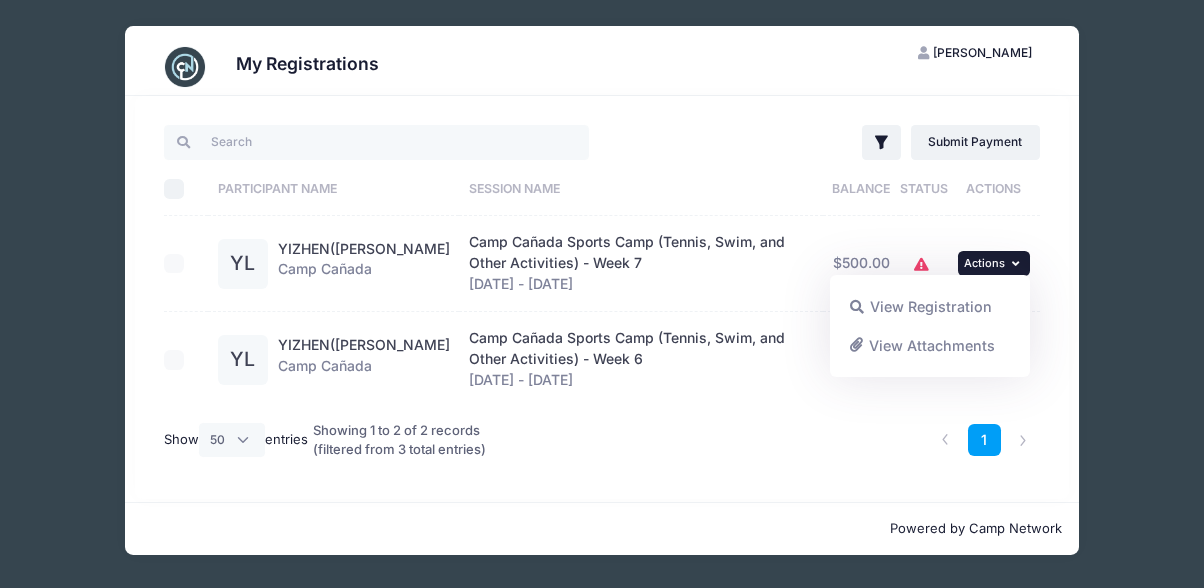 click on "1" at bounding box center (788, 440) 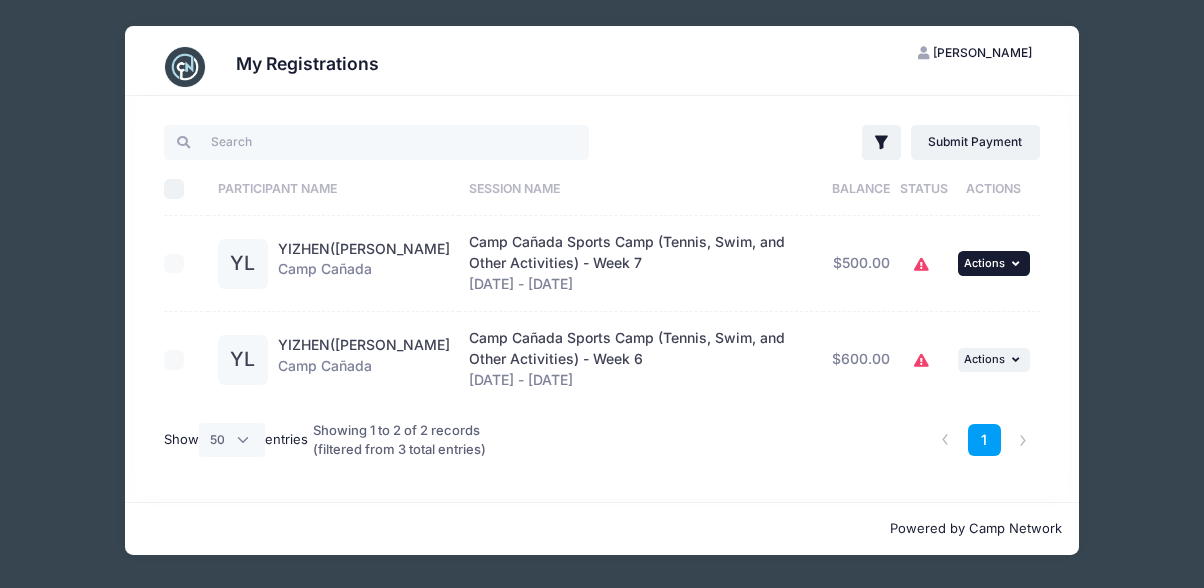 click on "... Actions" at bounding box center [994, 263] 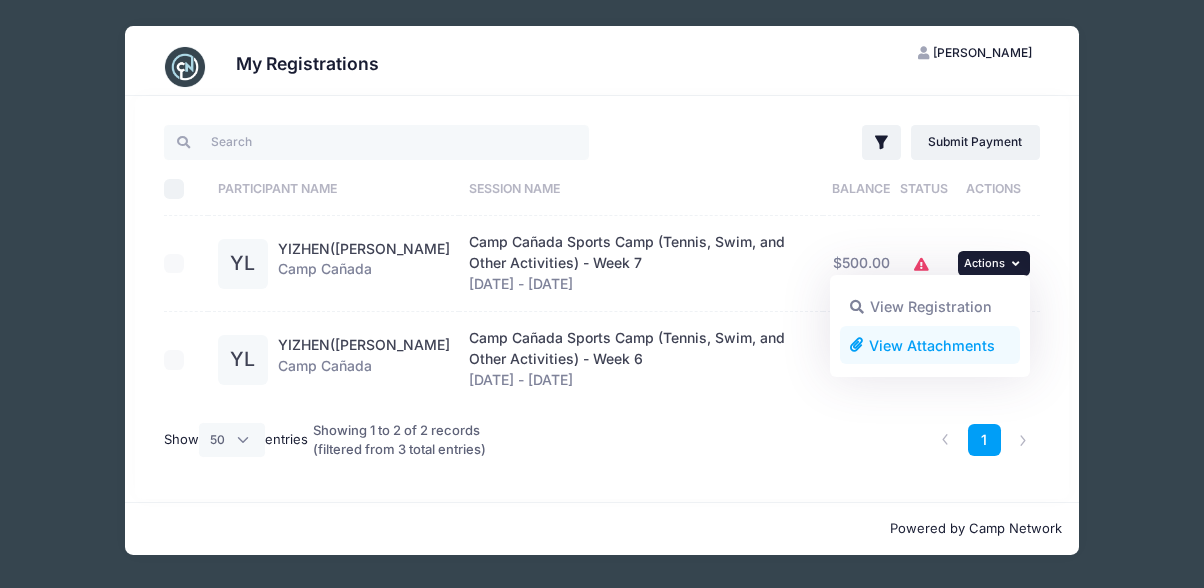 click on "View Attachments" at bounding box center (930, 345) 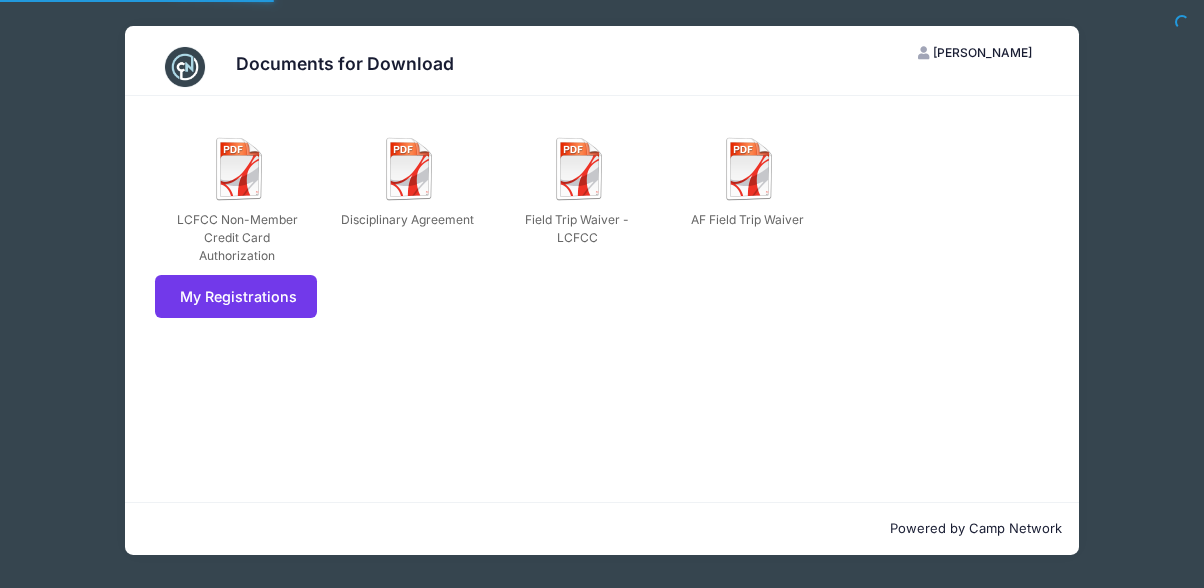 scroll, scrollTop: 0, scrollLeft: 0, axis: both 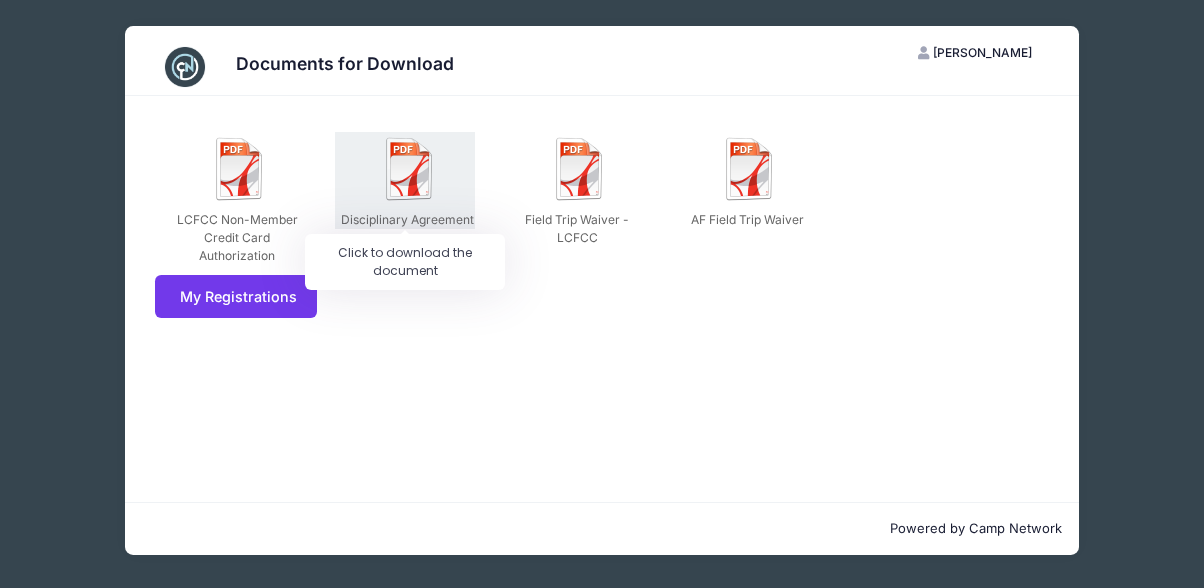 click at bounding box center [410, 169] 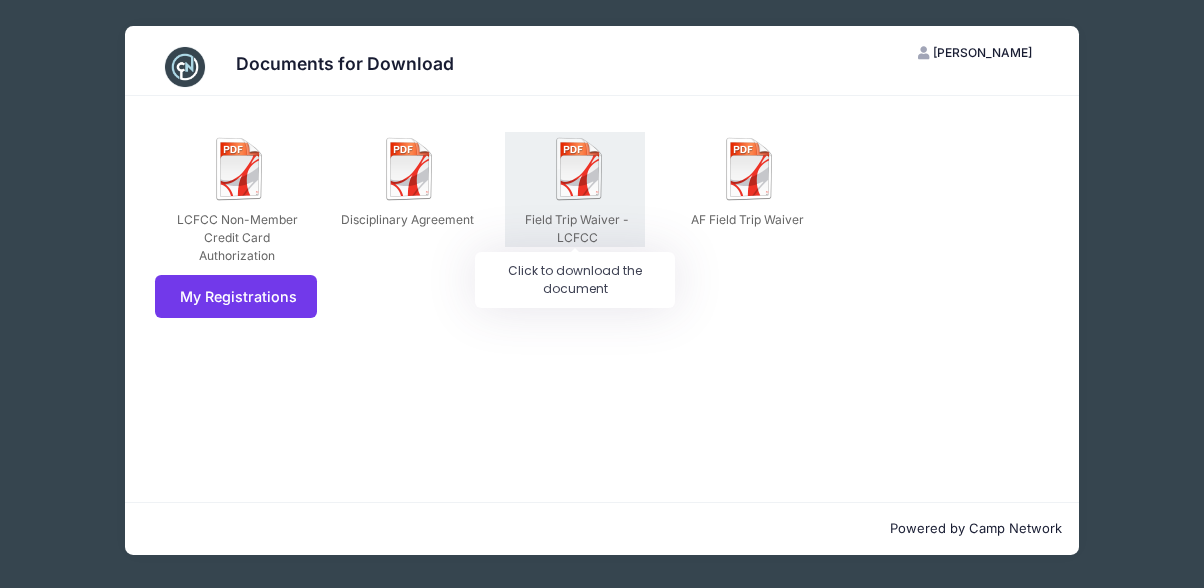 click at bounding box center [580, 169] 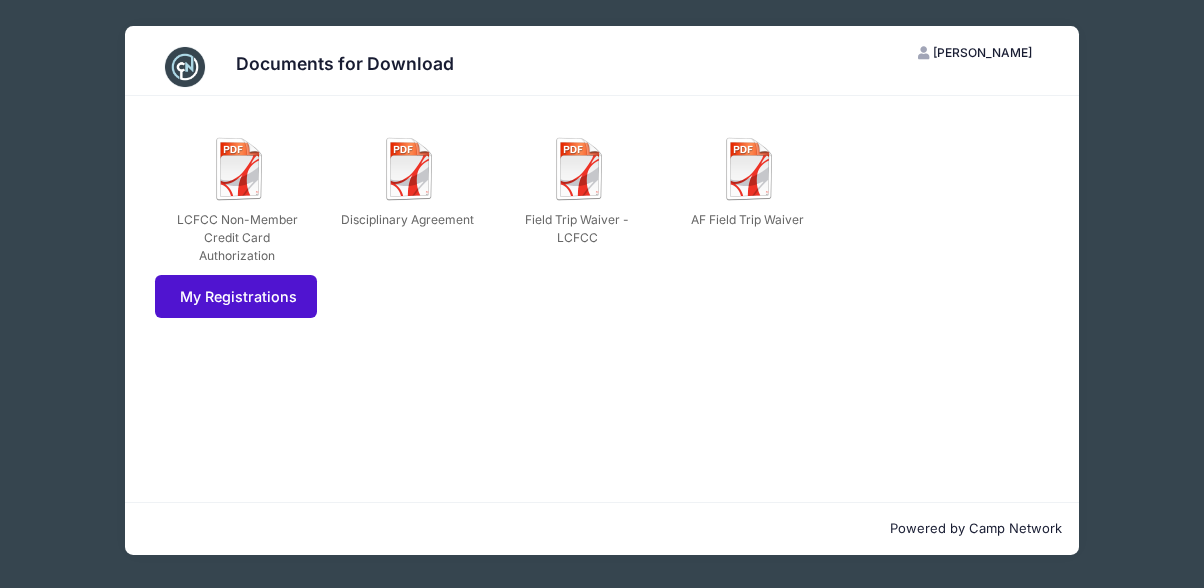 click on "My Registrations" at bounding box center [236, 296] 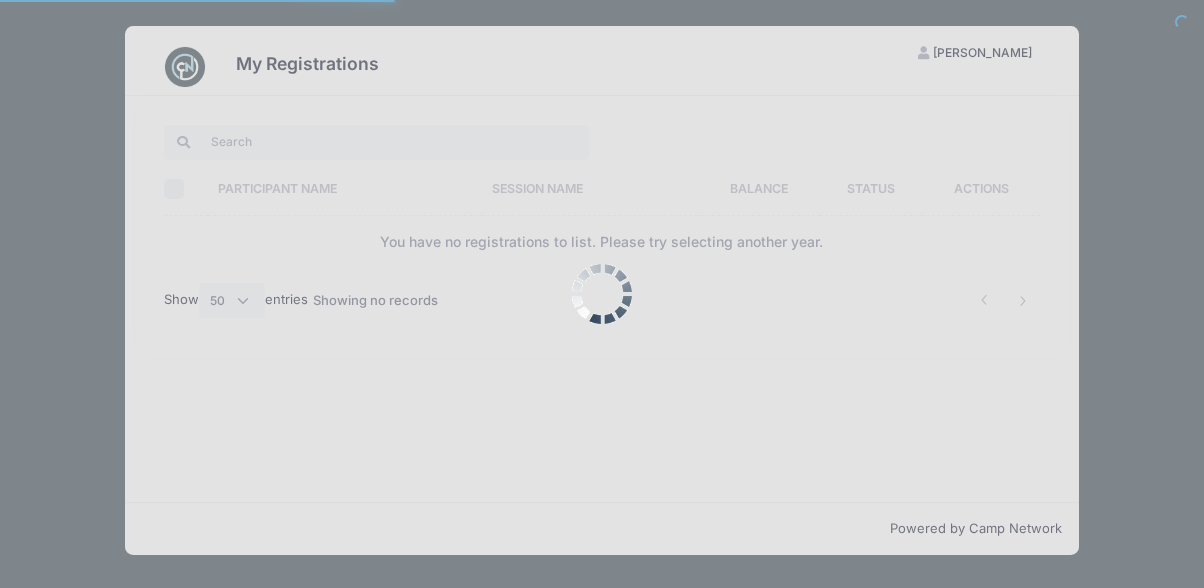 select on "50" 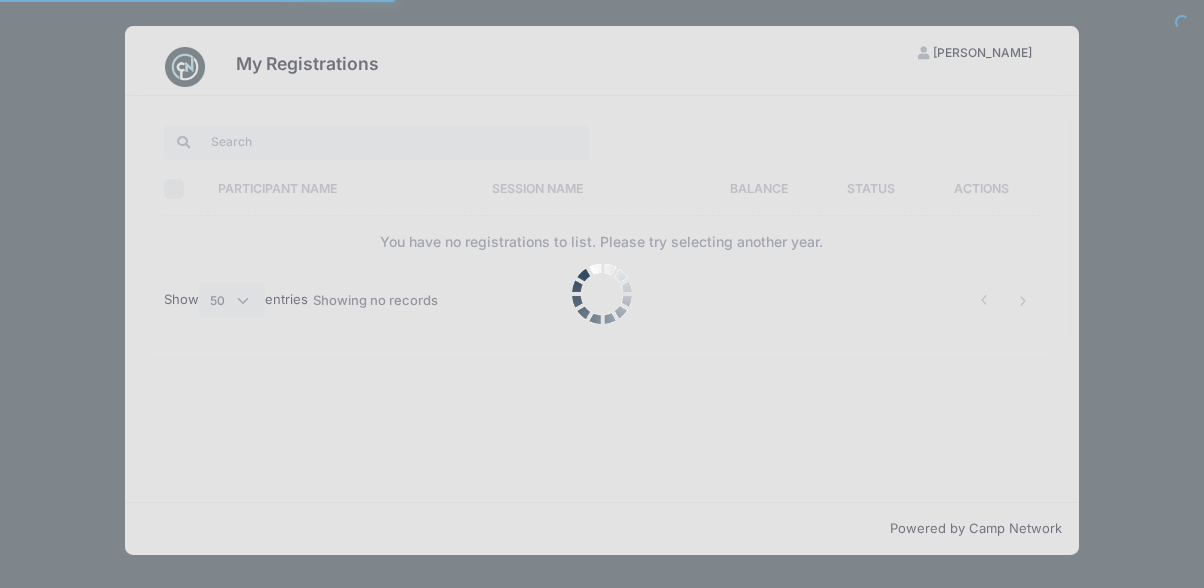 scroll, scrollTop: 0, scrollLeft: 0, axis: both 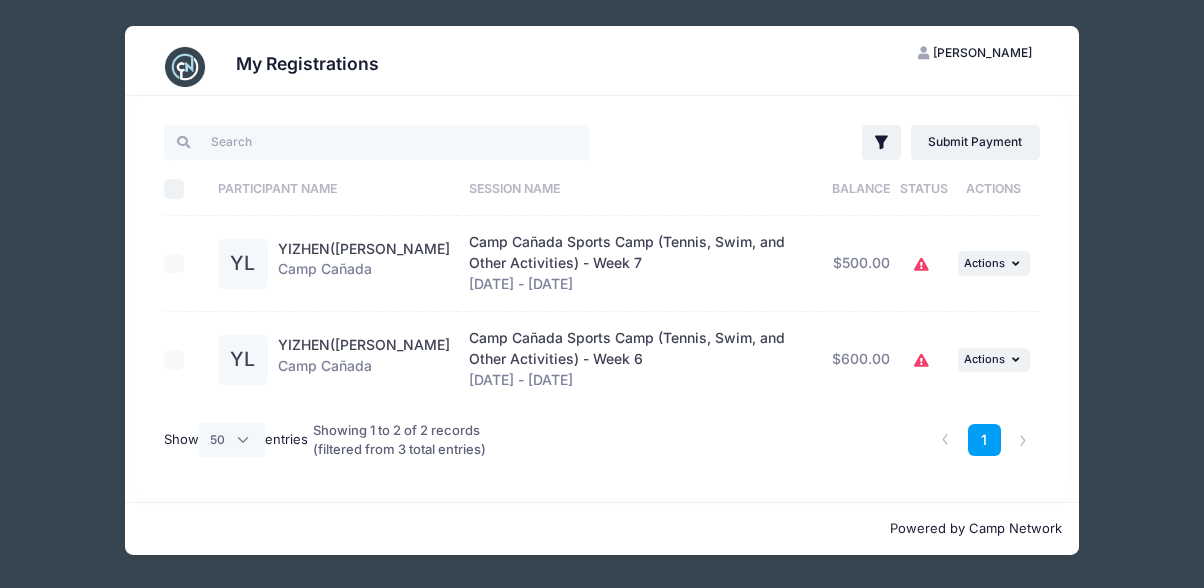click on "Camp Cañada Sports Camp (Tennis, Swim, and Other Activities) - Week 7" at bounding box center (627, 252) 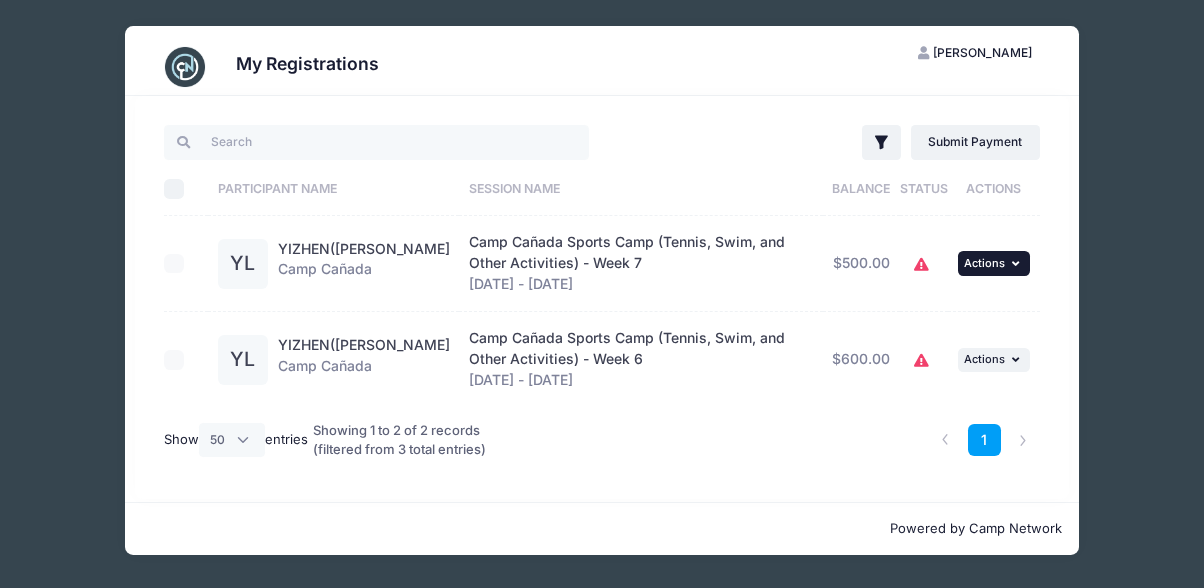 click on "Actions" at bounding box center [984, 263] 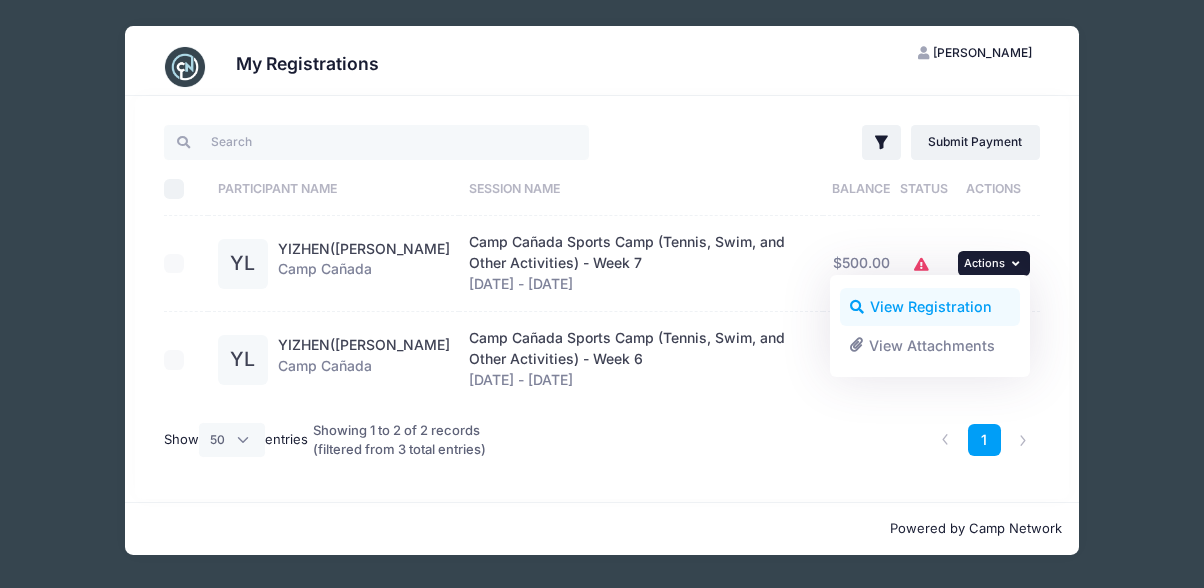 click on "View Registration" at bounding box center (930, 307) 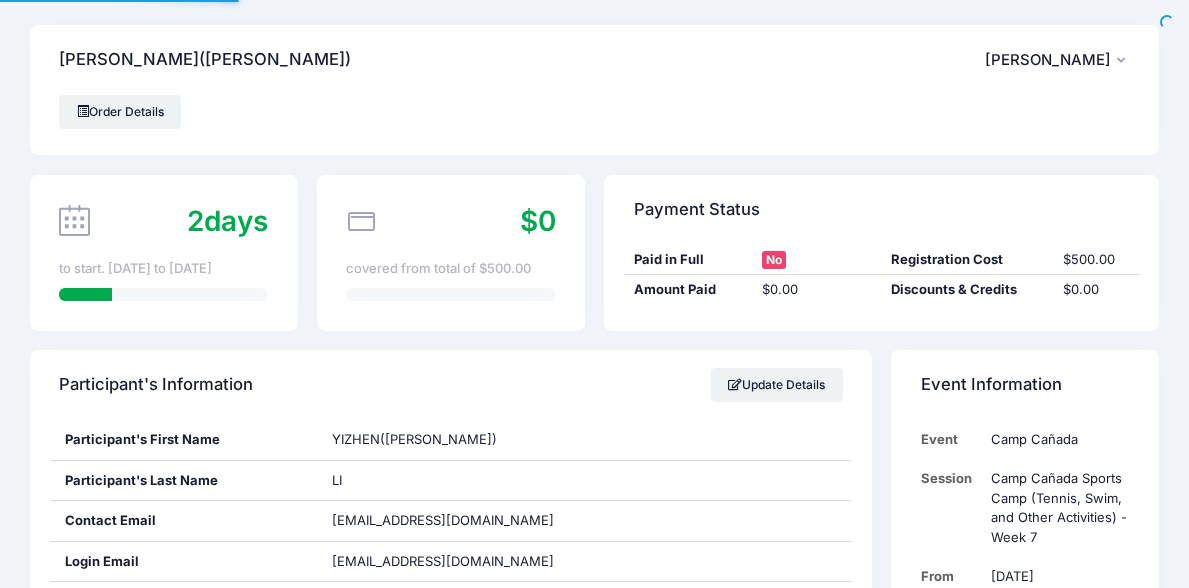 scroll, scrollTop: 0, scrollLeft: 0, axis: both 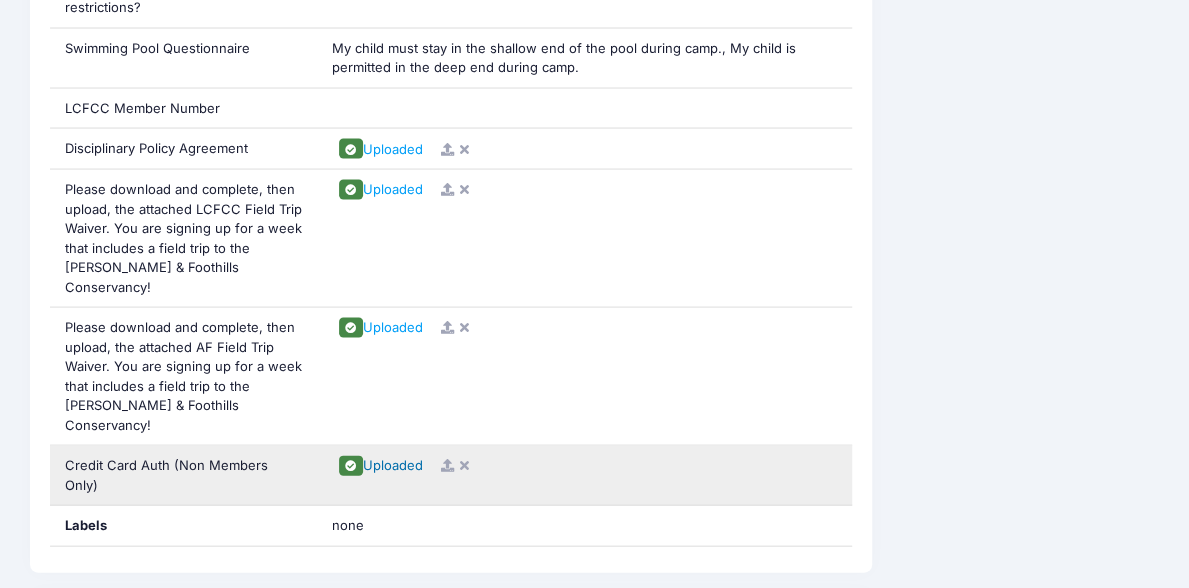 click on "Uploaded" at bounding box center (393, 465) 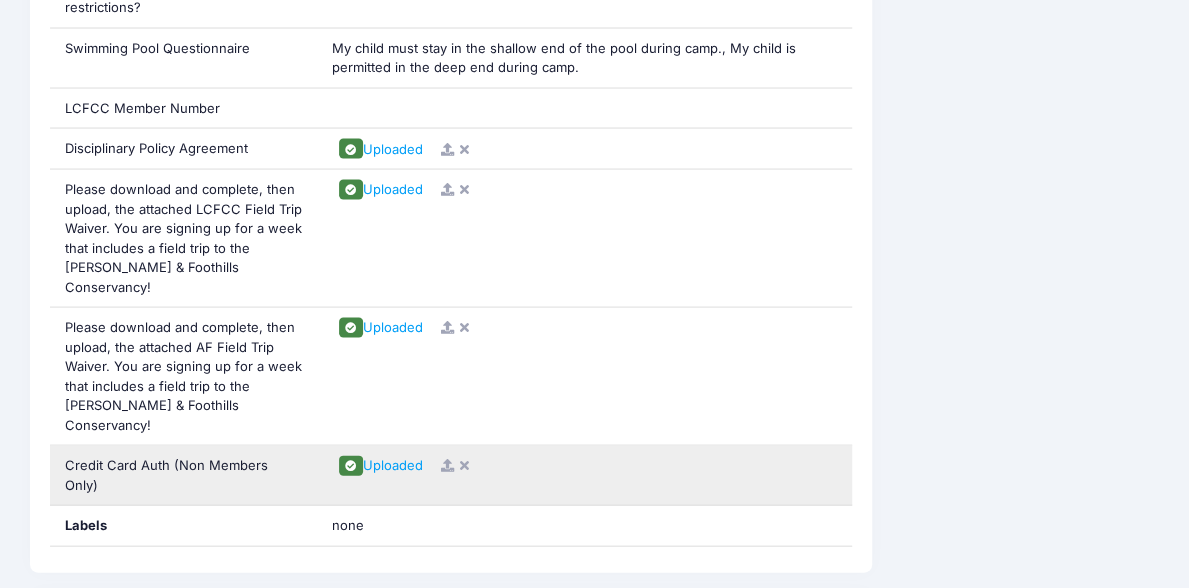 click on "Uploaded" at bounding box center (584, 466) 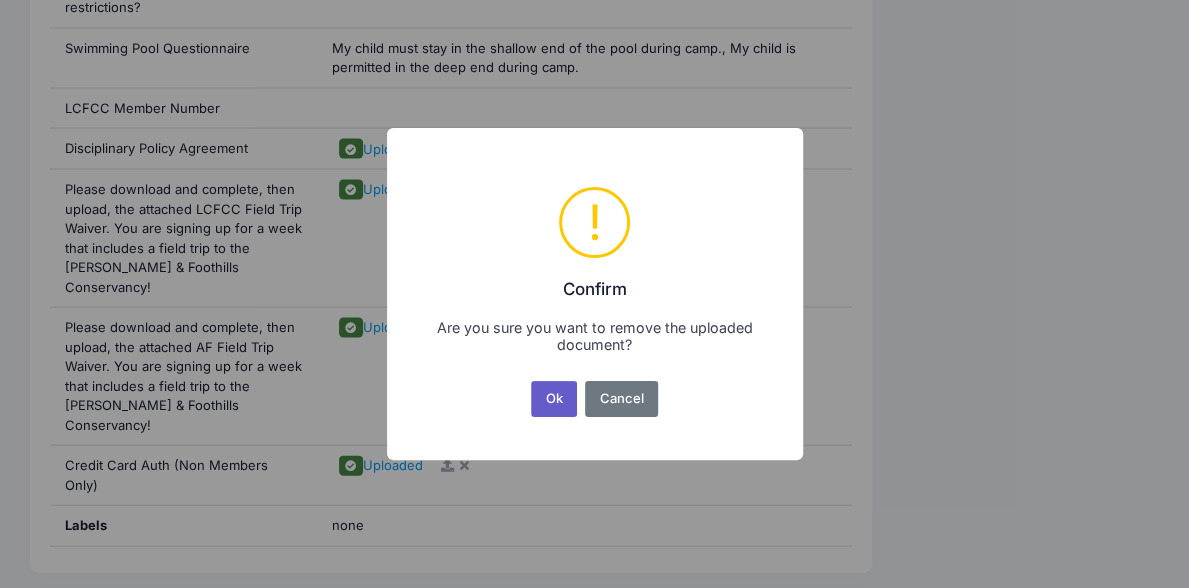 click on "Ok" at bounding box center (554, 399) 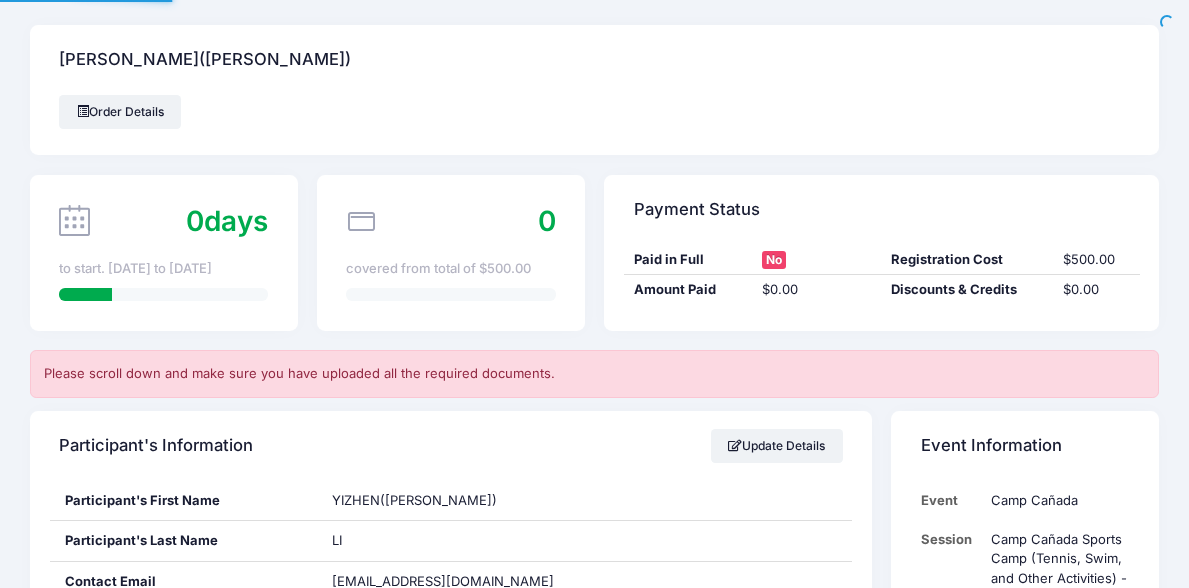 scroll, scrollTop: 1800, scrollLeft: 0, axis: vertical 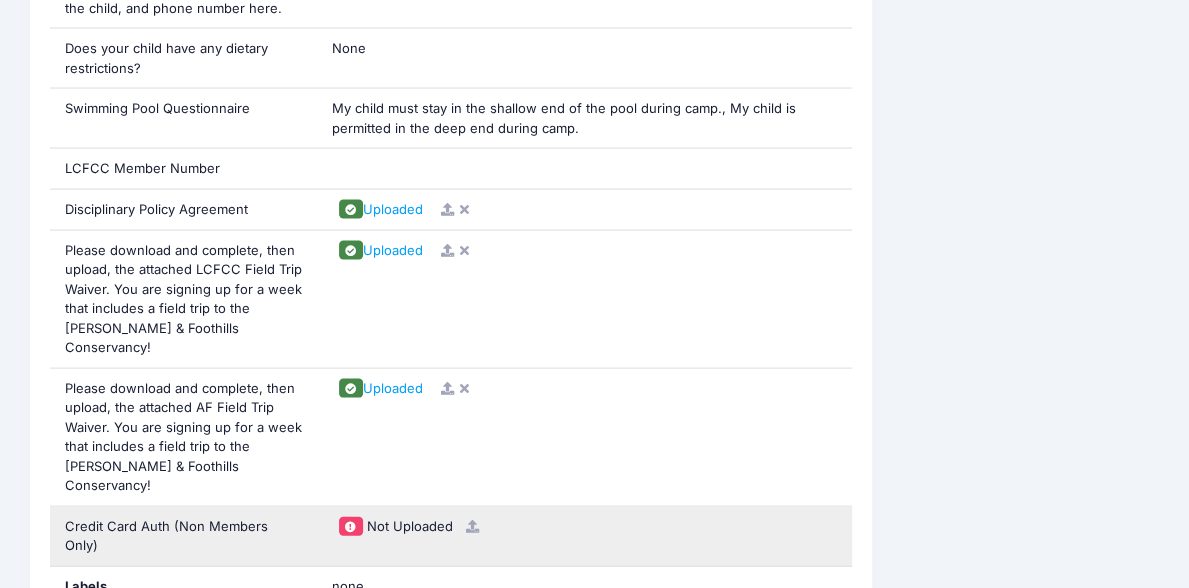 click at bounding box center (350, 526) 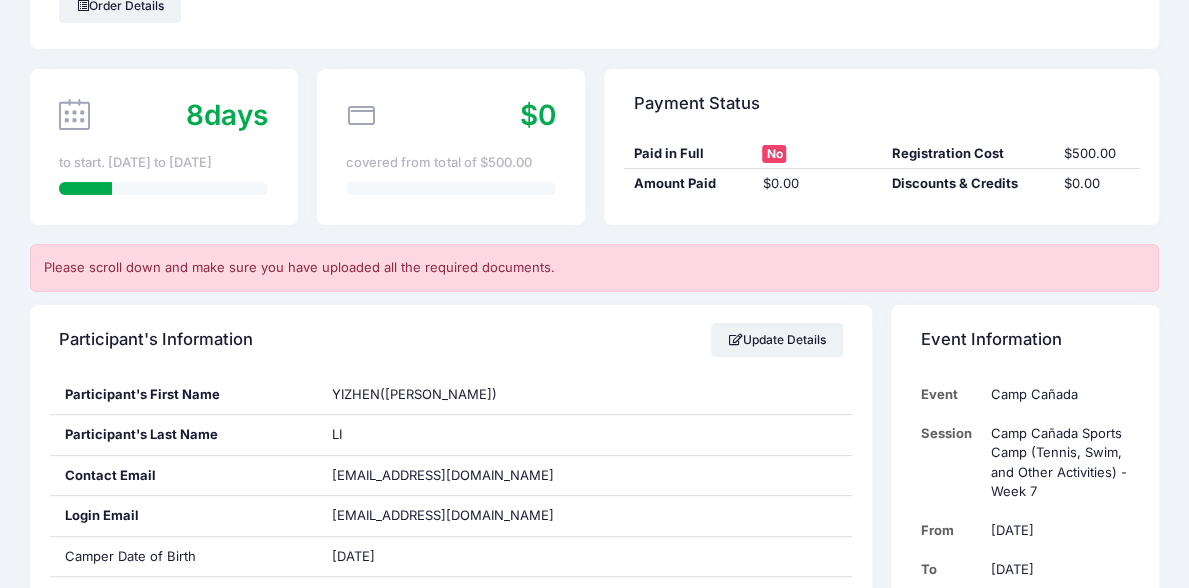 scroll, scrollTop: 0, scrollLeft: 0, axis: both 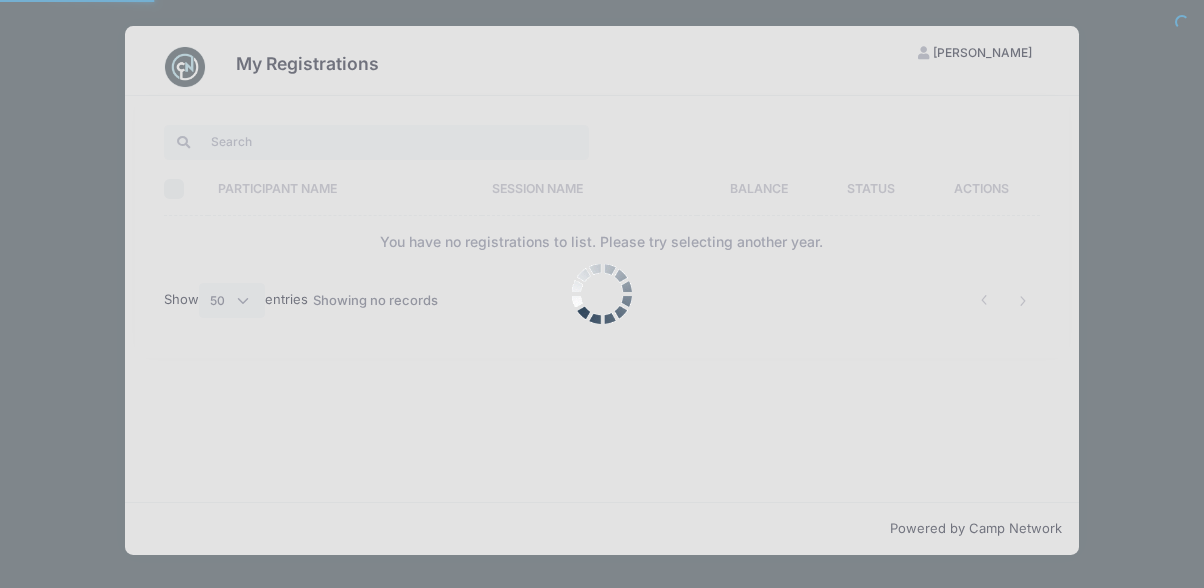 select on "50" 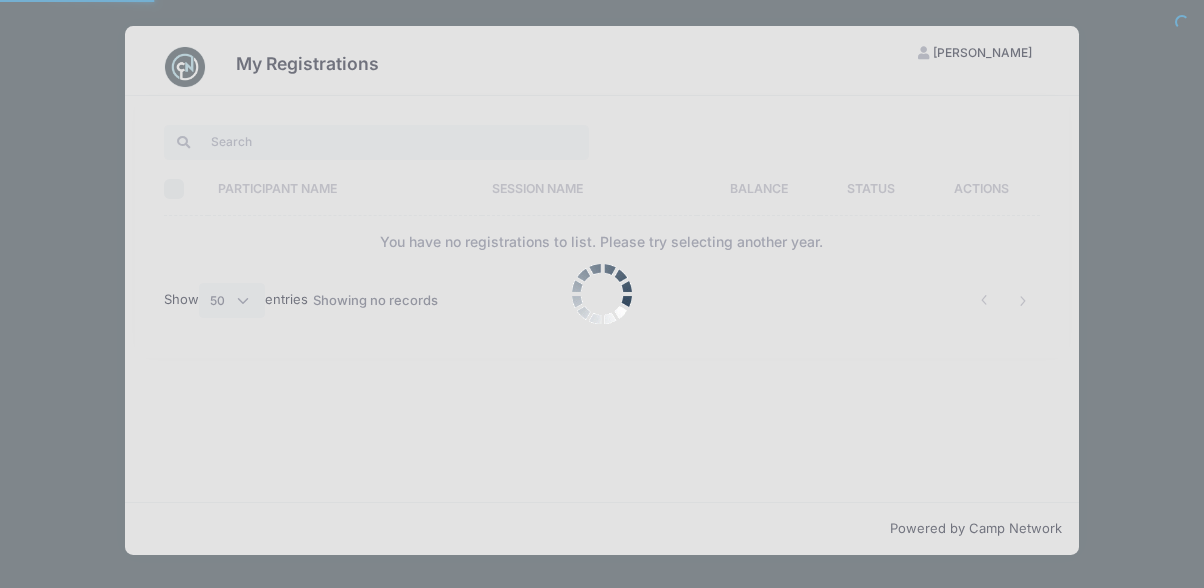 scroll, scrollTop: 0, scrollLeft: 0, axis: both 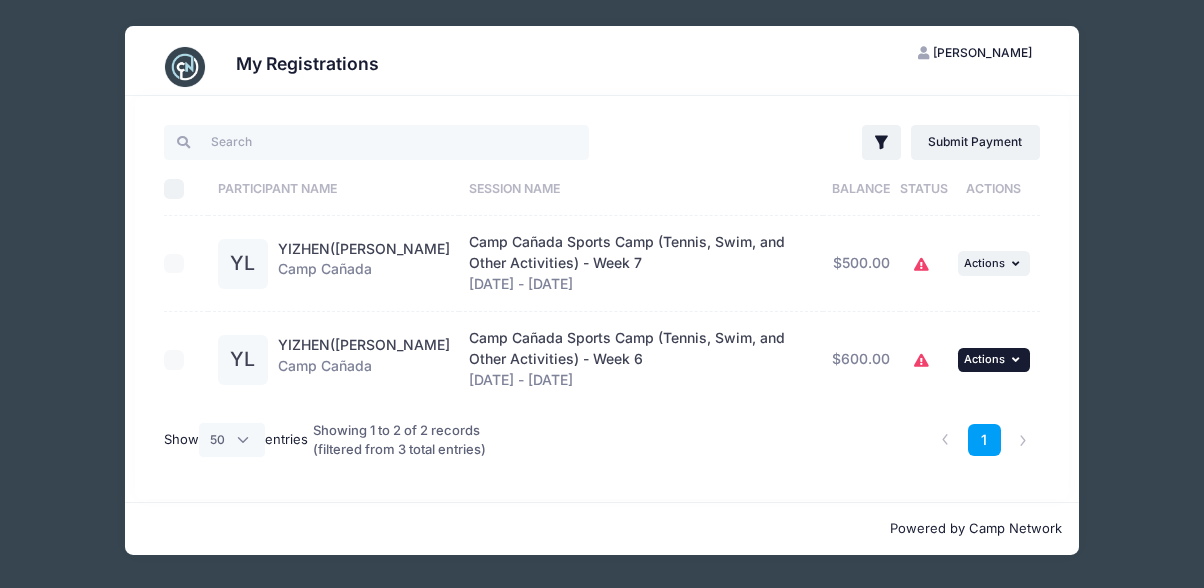 click at bounding box center [1018, 359] 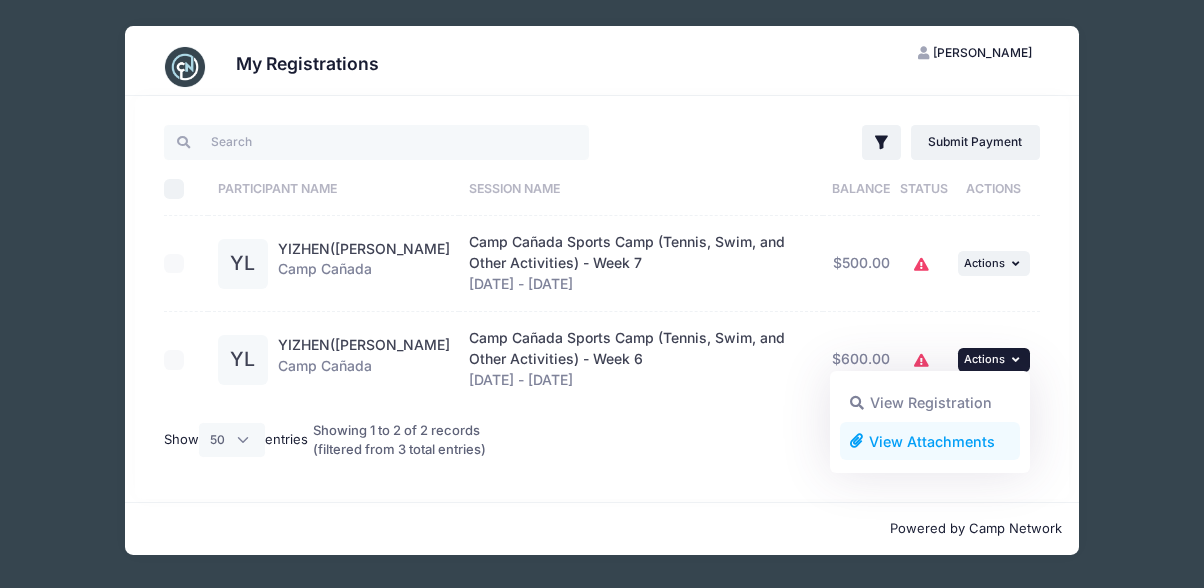 click on "View Attachments" at bounding box center [930, 441] 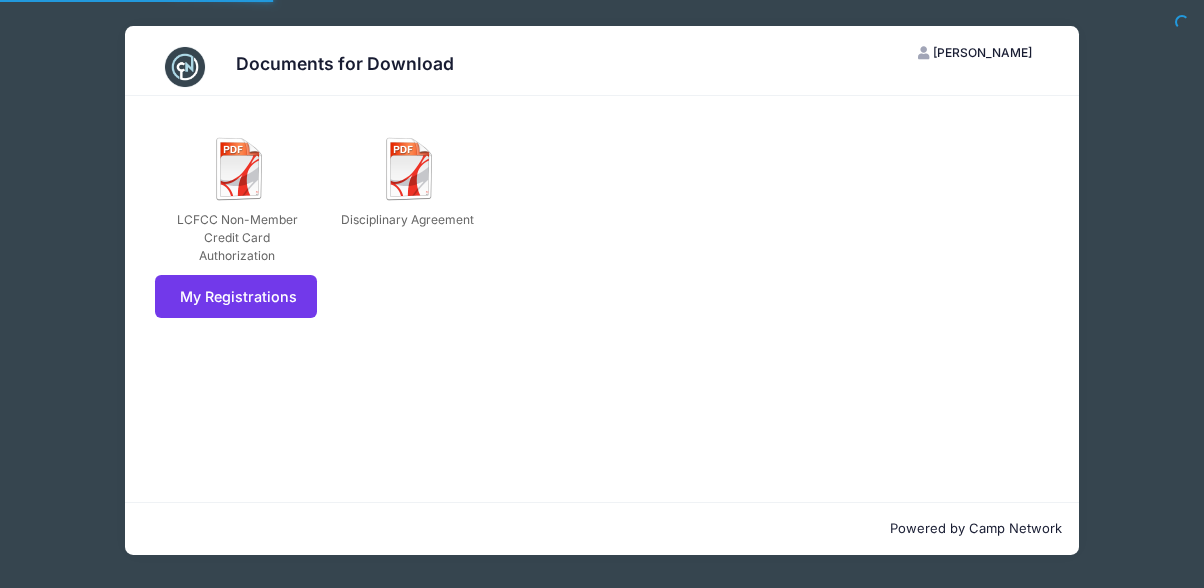 scroll, scrollTop: 0, scrollLeft: 0, axis: both 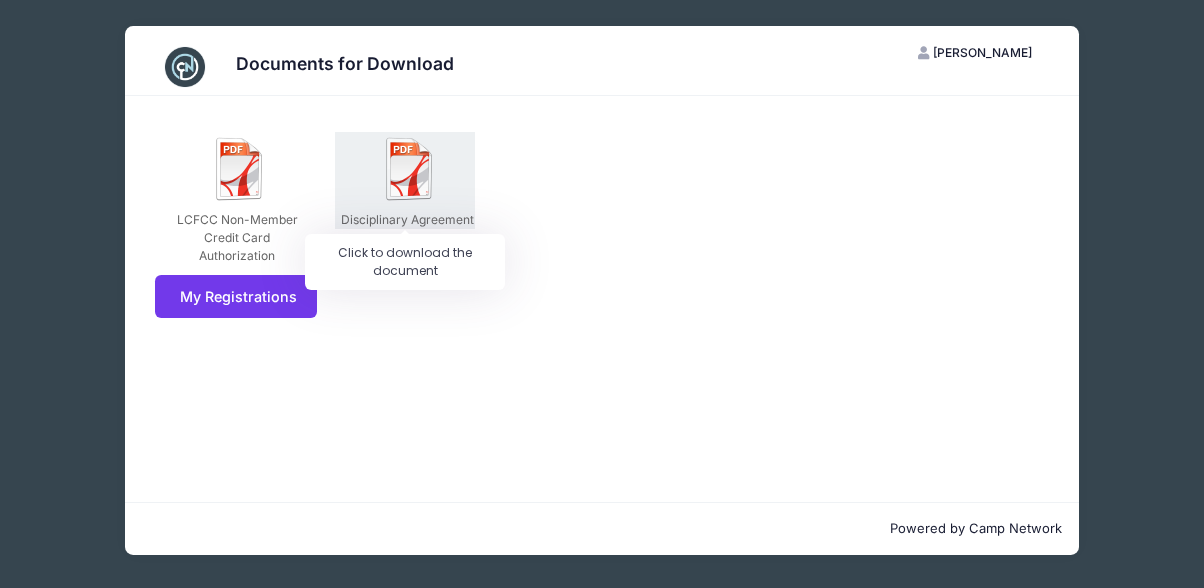 click at bounding box center [410, 169] 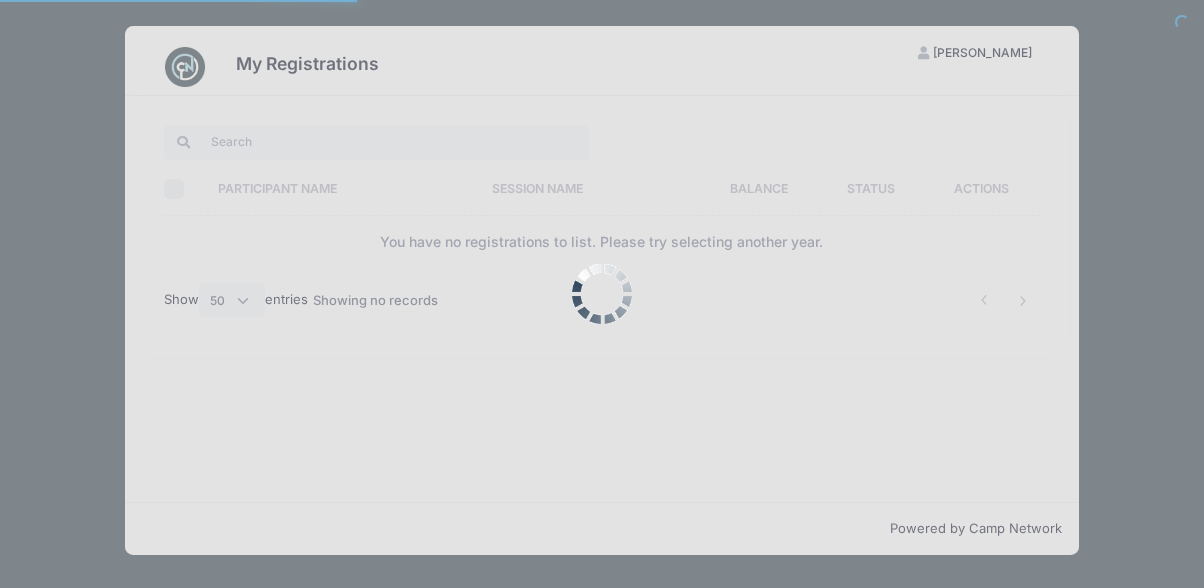 select on "50" 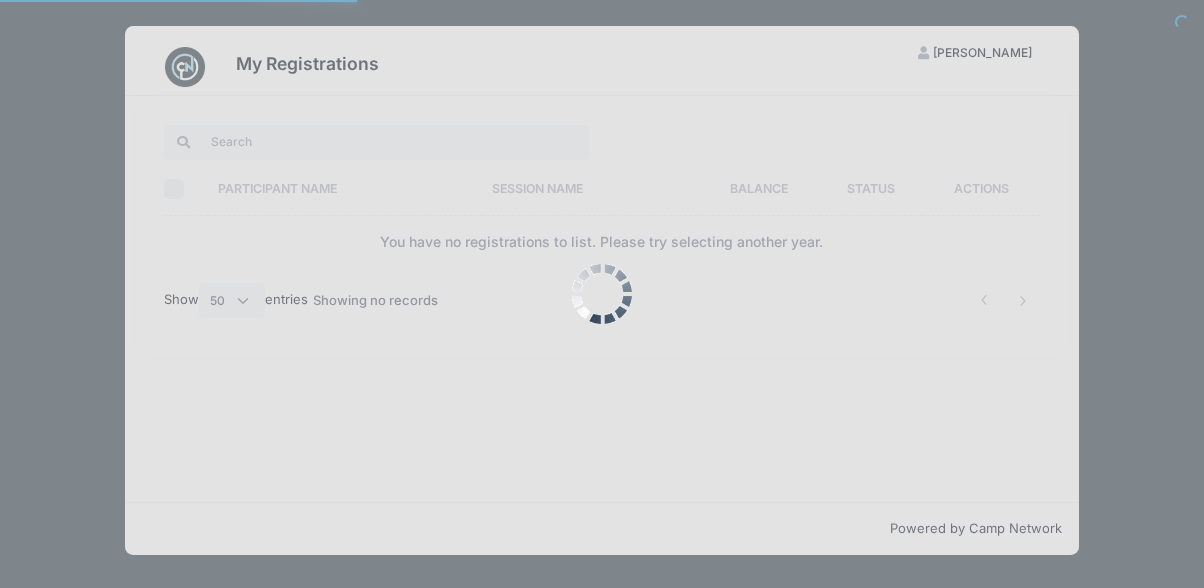 scroll, scrollTop: 0, scrollLeft: 0, axis: both 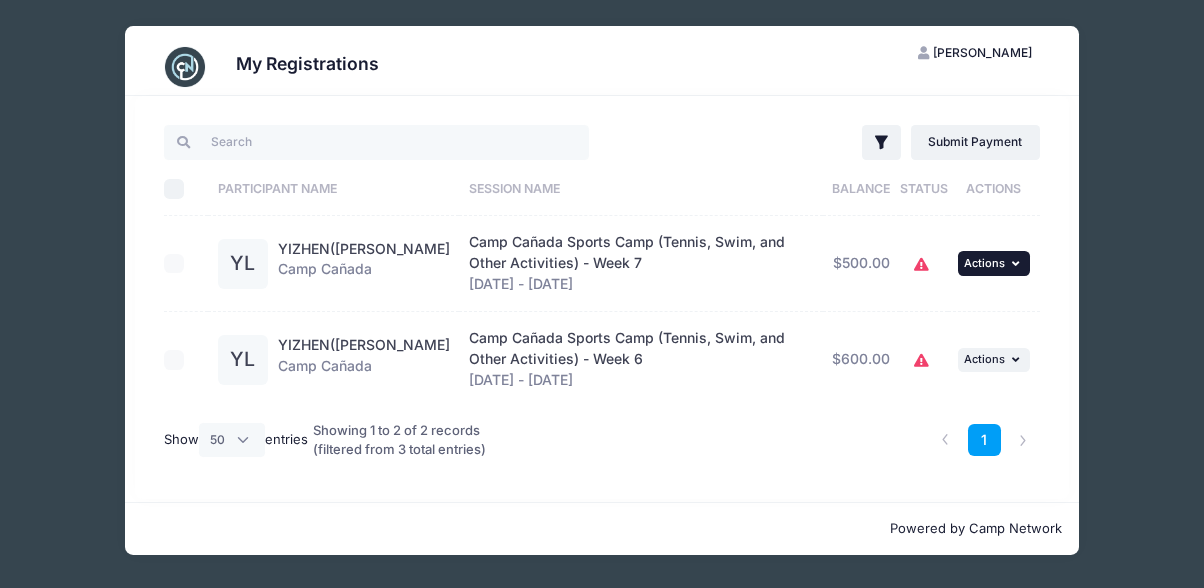 click at bounding box center [1018, 263] 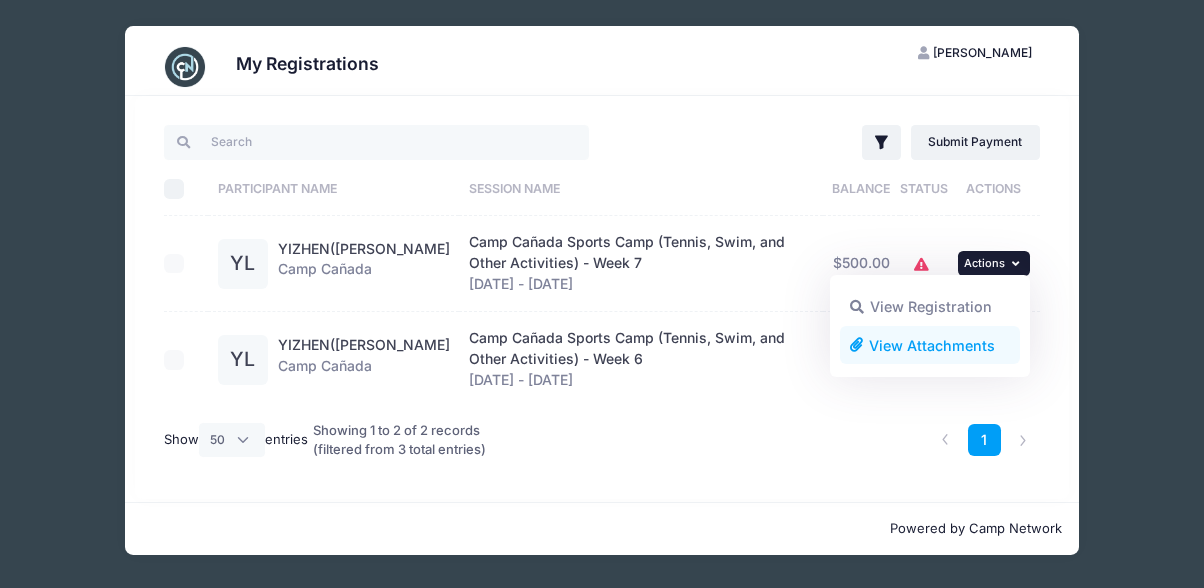 click on "View Attachments" at bounding box center [930, 345] 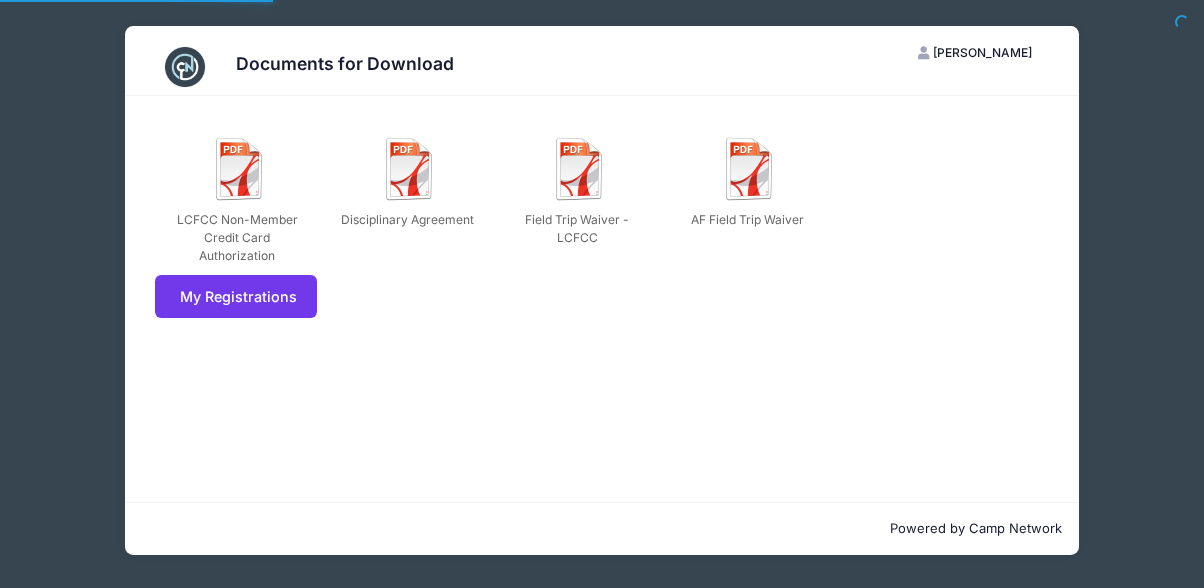 scroll, scrollTop: 0, scrollLeft: 0, axis: both 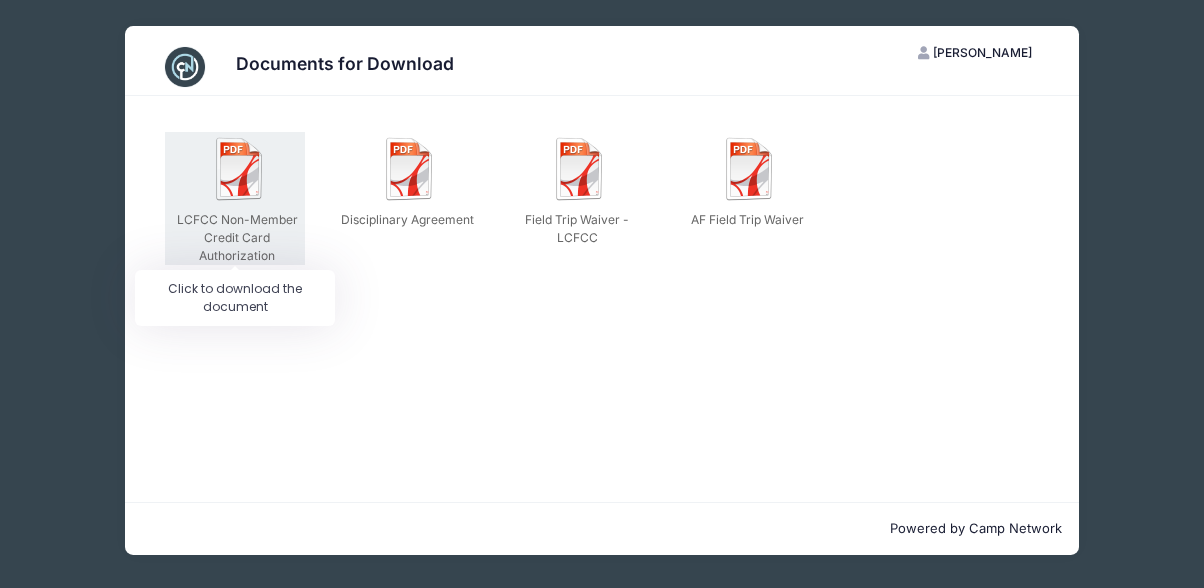 click on "LCFCC Non-Member Credit Card Authorization" at bounding box center [237, 238] 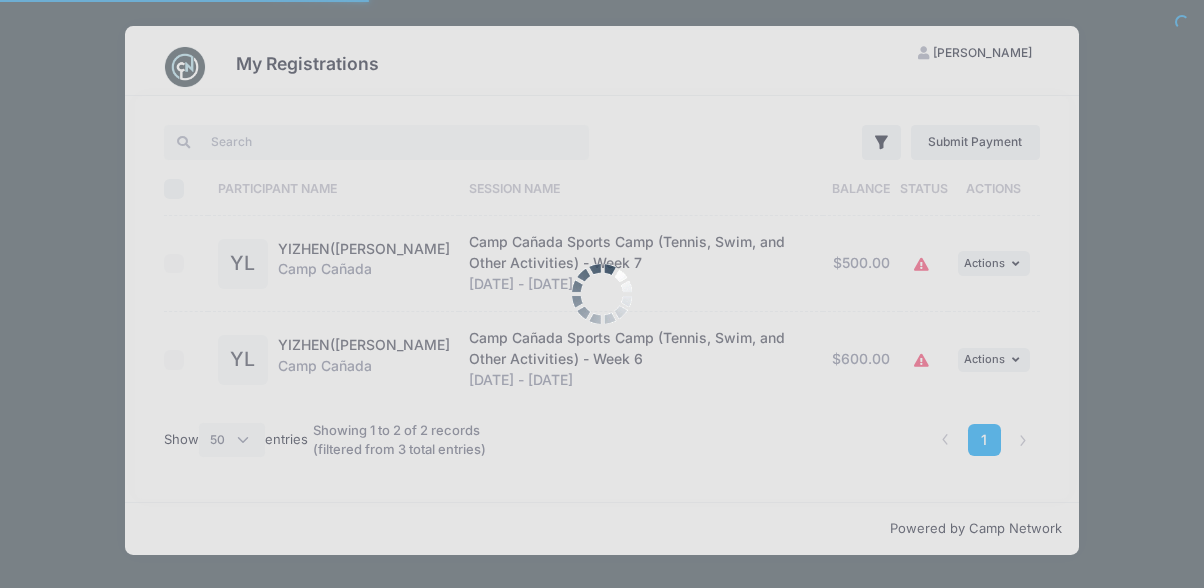 select on "50" 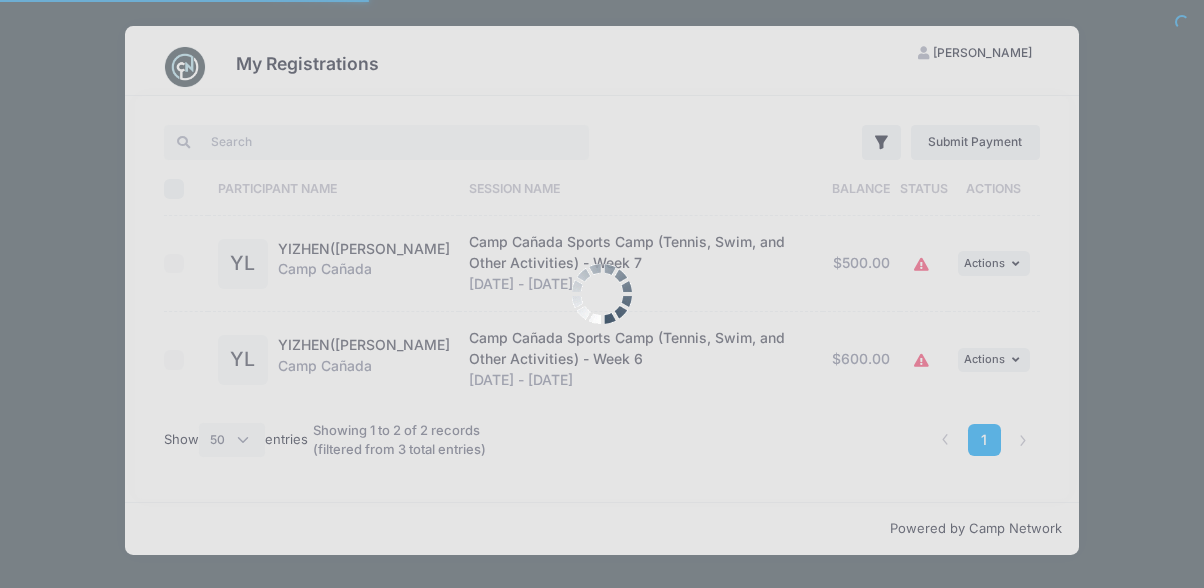 scroll, scrollTop: 0, scrollLeft: 0, axis: both 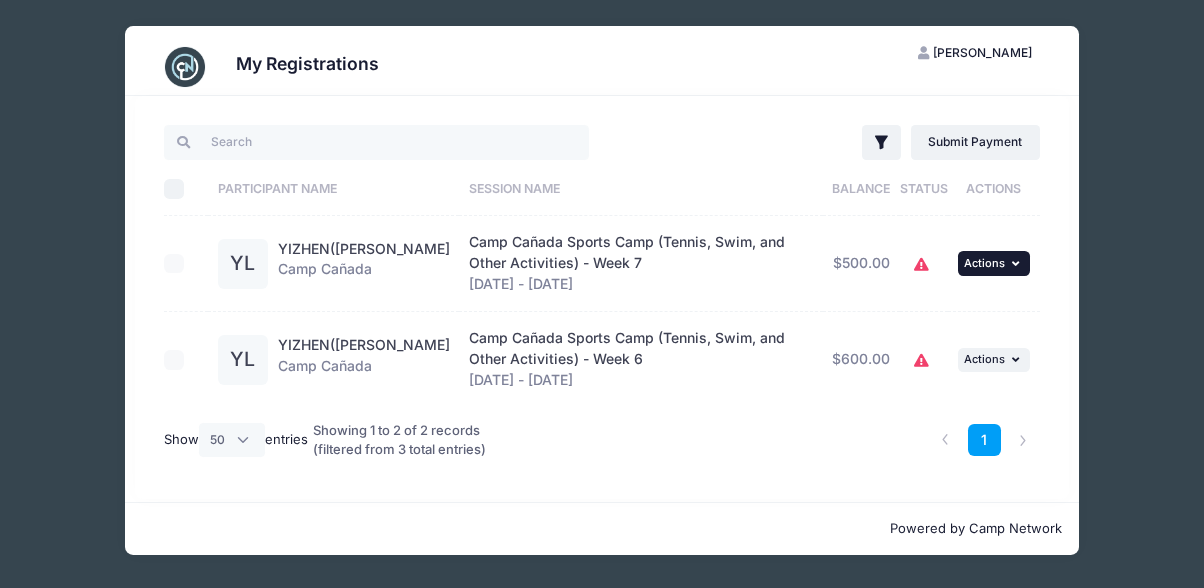 click on "... Actions" at bounding box center [994, 263] 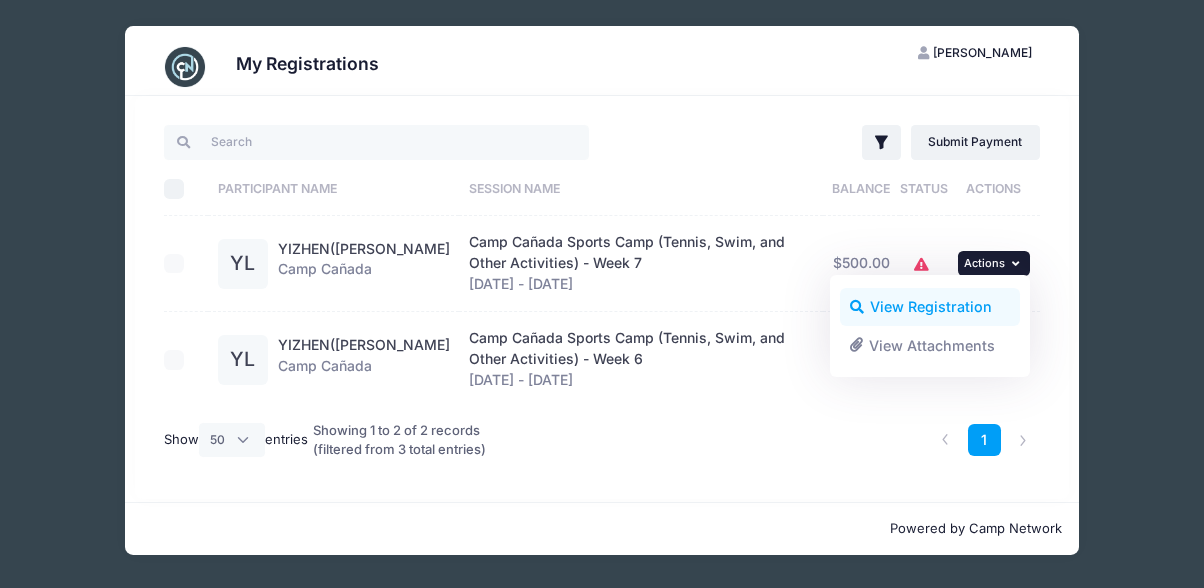 click on "View Registration" at bounding box center (930, 307) 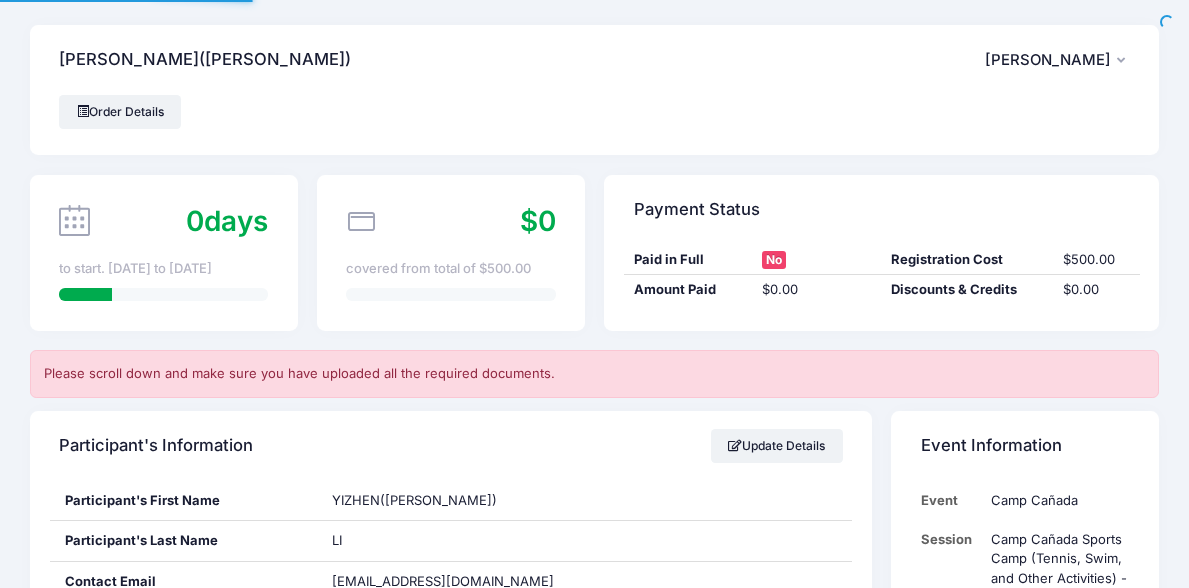 scroll, scrollTop: 0, scrollLeft: 0, axis: both 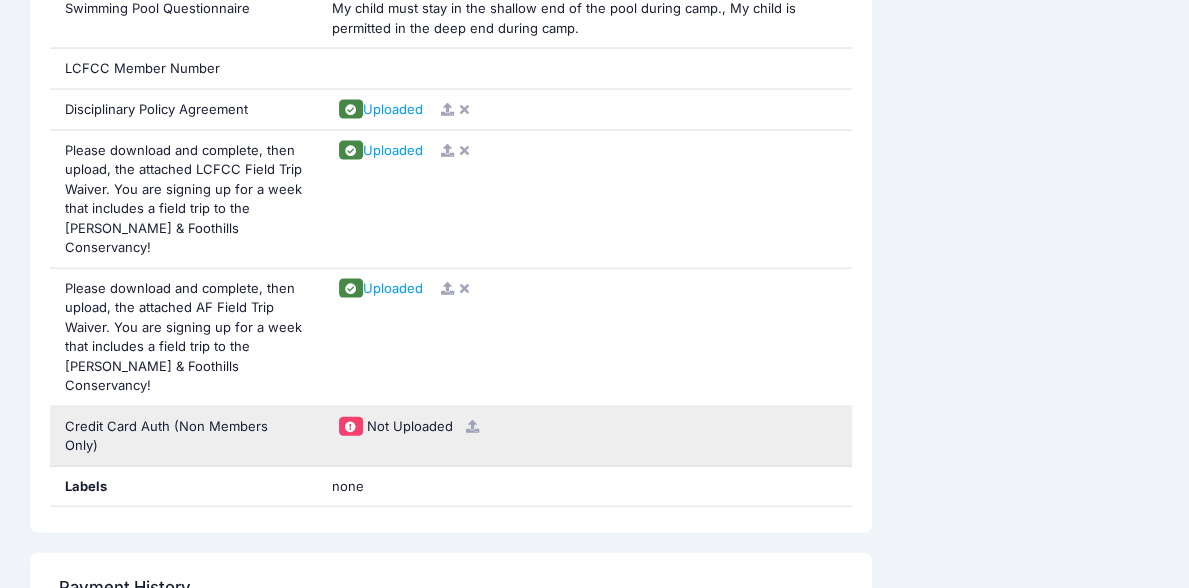 click at bounding box center (472, 426) 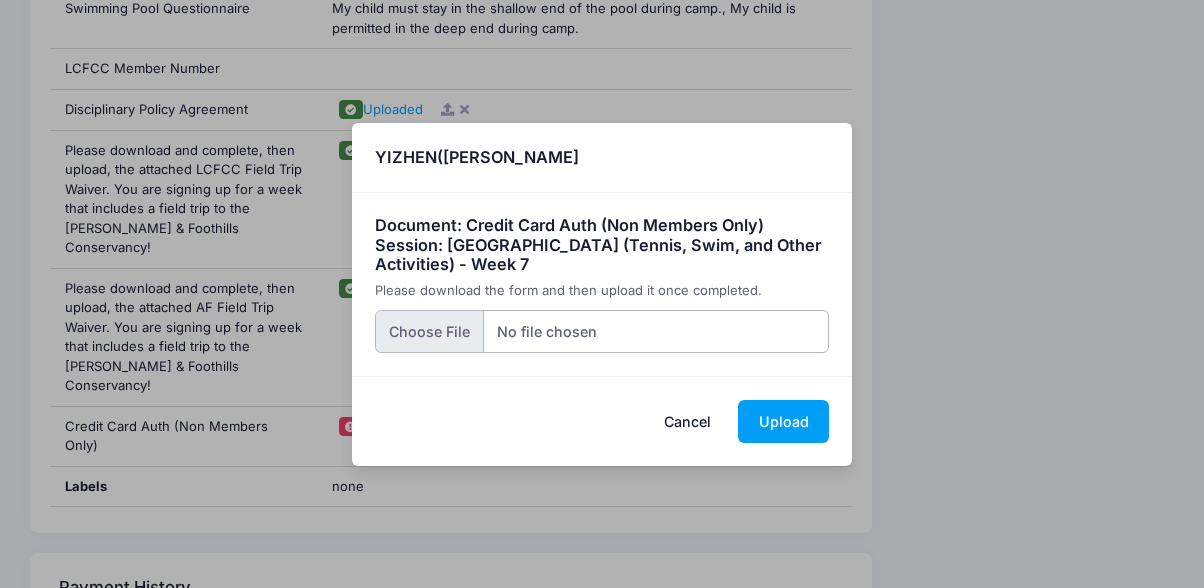 click at bounding box center (602, 331) 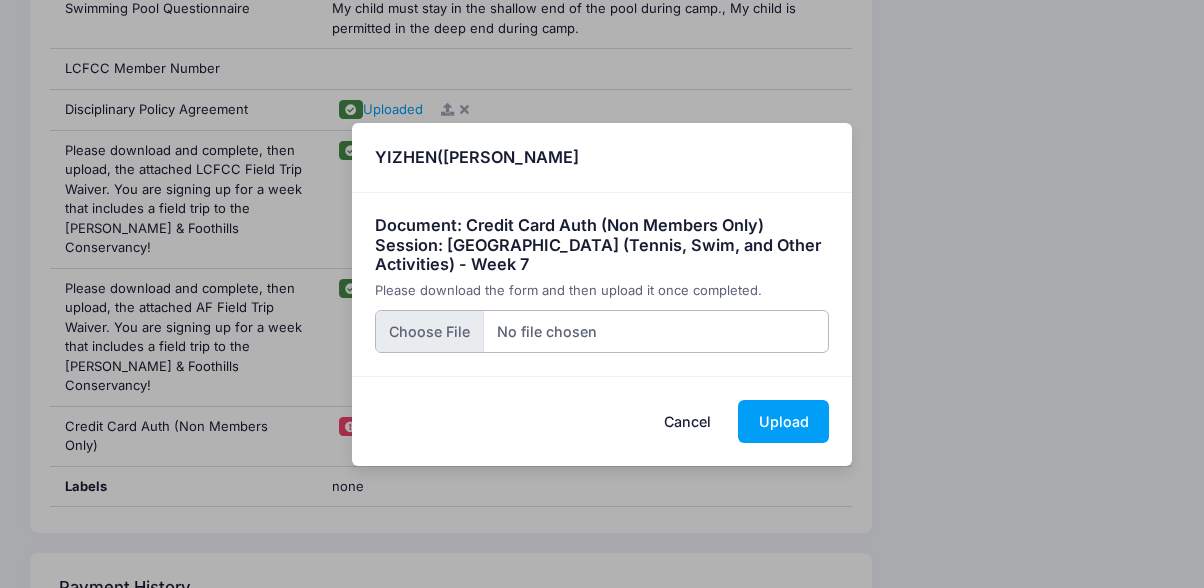 type on "C:\fakepath\2025-07-11sportCamp.pdf" 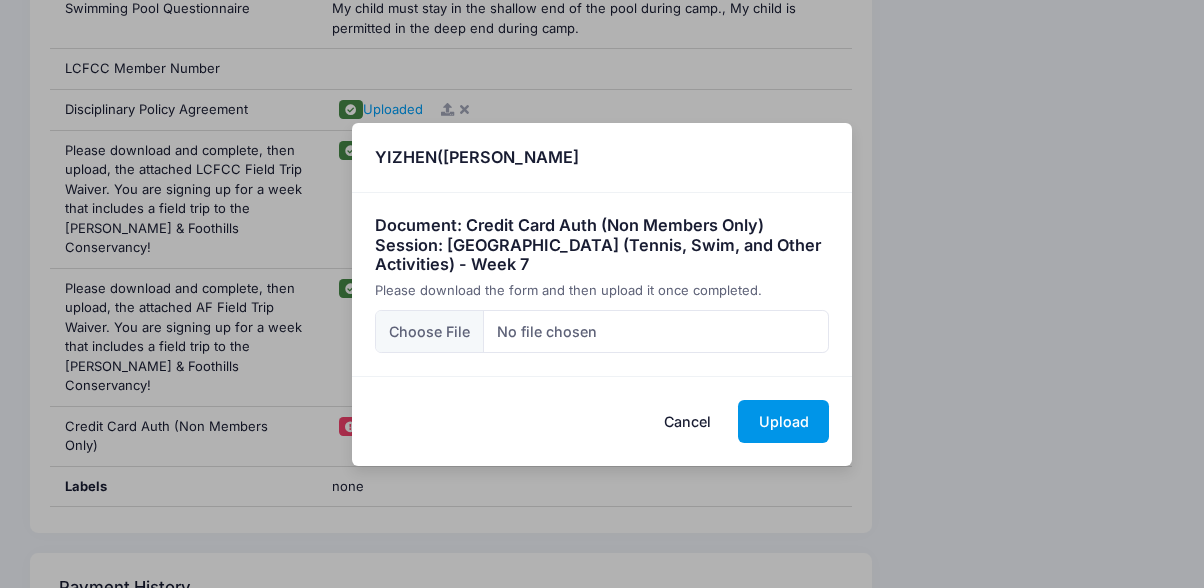 click on "Upload" at bounding box center (783, 421) 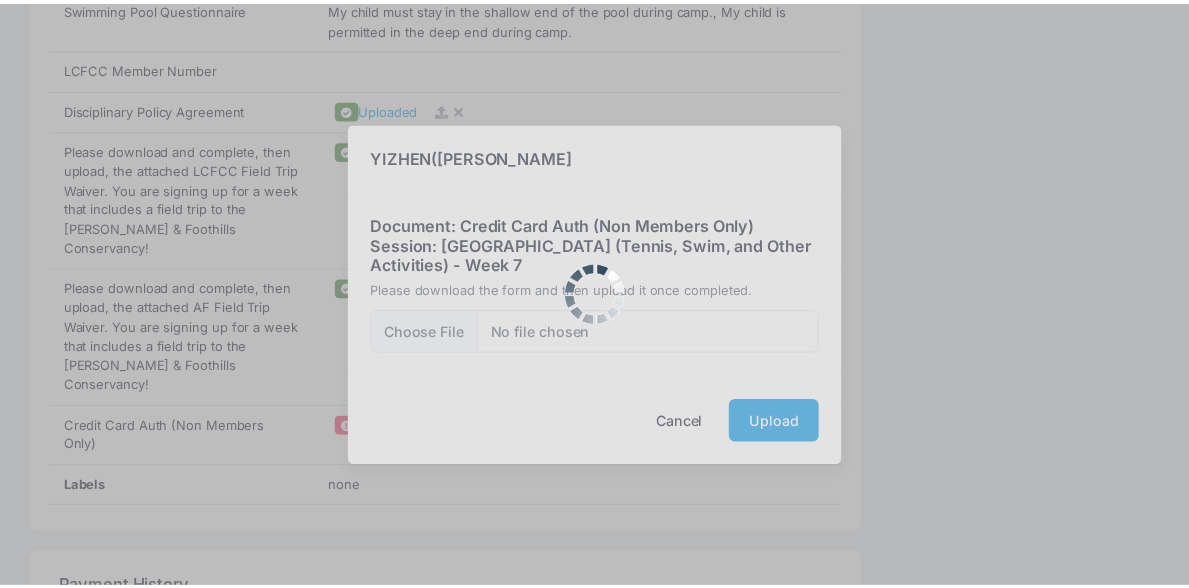 scroll, scrollTop: 0, scrollLeft: 0, axis: both 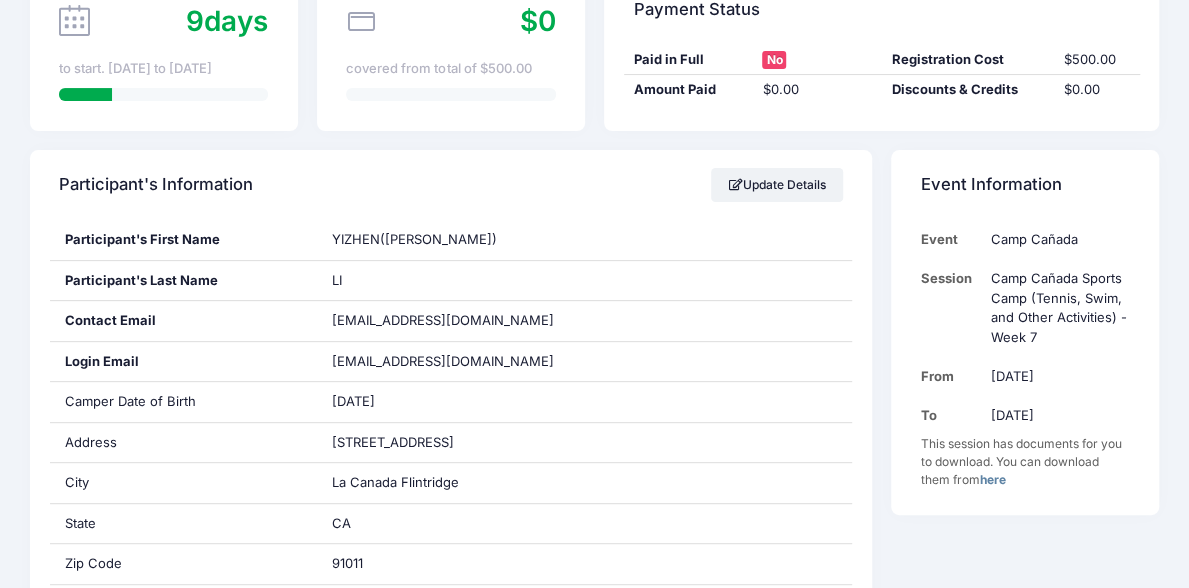 click on "here" at bounding box center (993, 479) 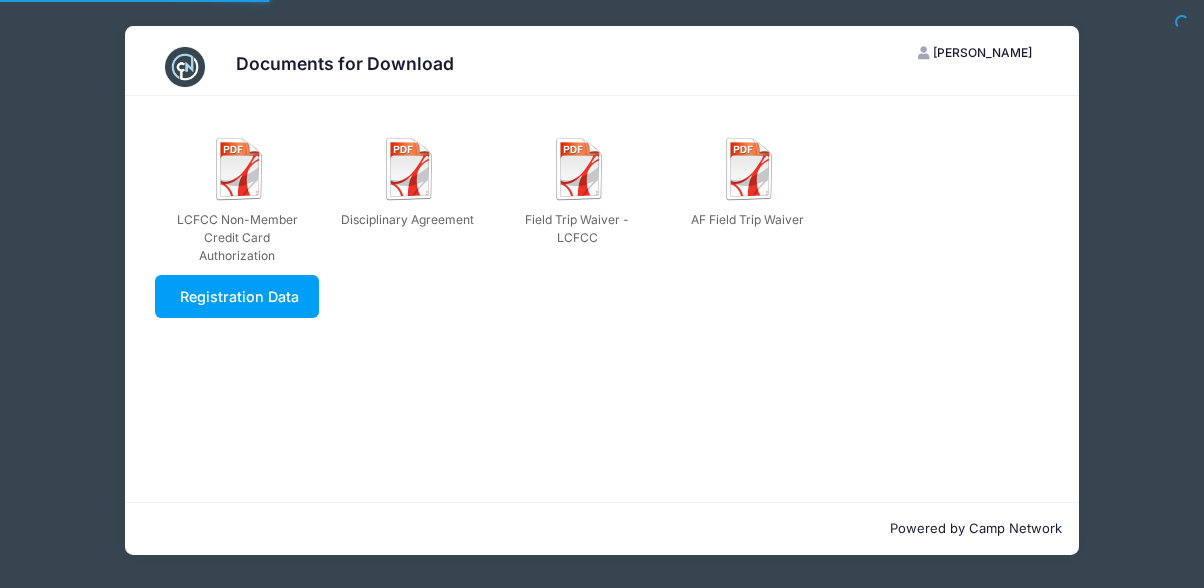scroll, scrollTop: 0, scrollLeft: 0, axis: both 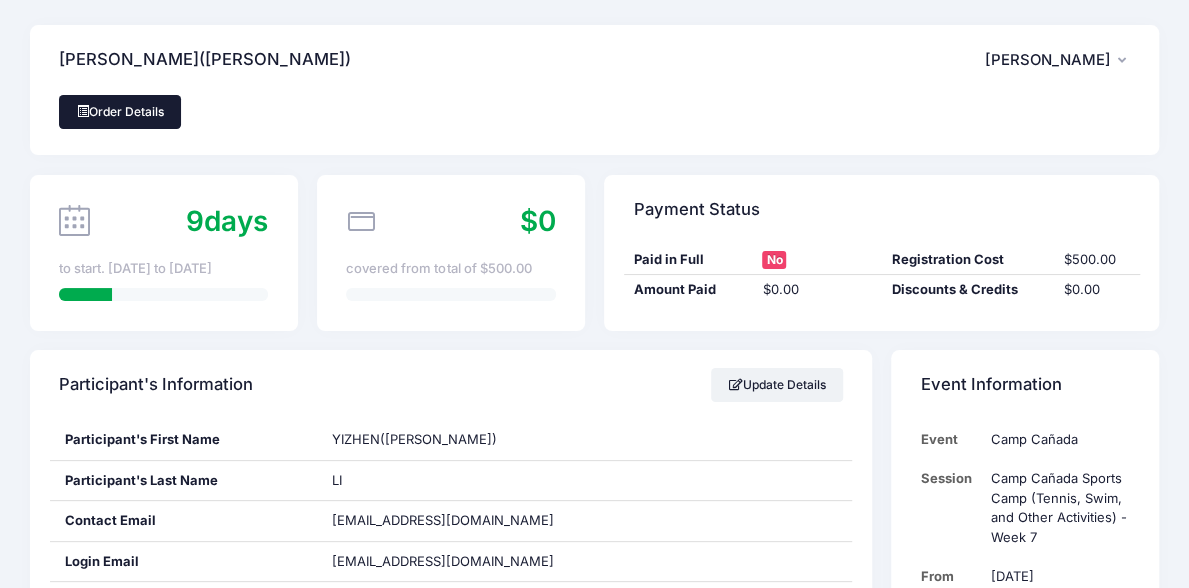 click on "Order Details" at bounding box center (120, 112) 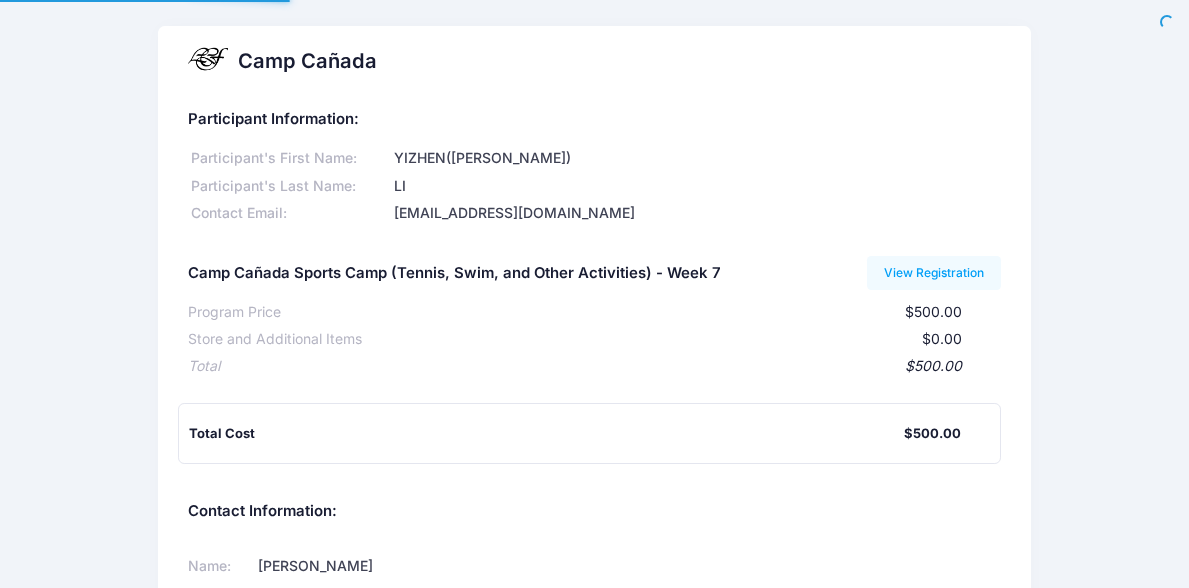 scroll, scrollTop: 0, scrollLeft: 0, axis: both 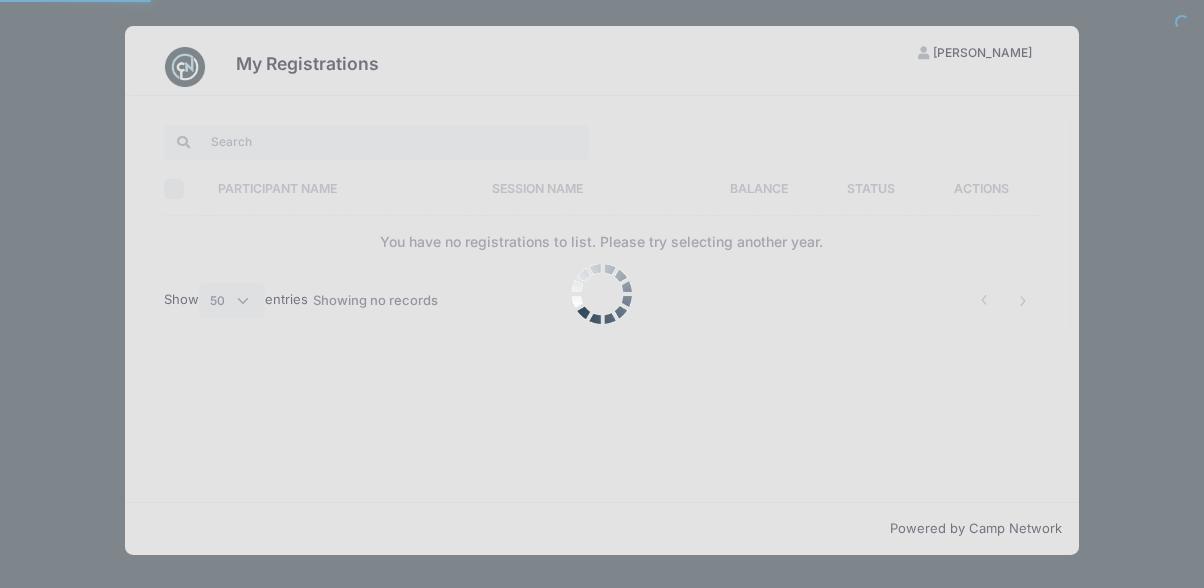 select on "50" 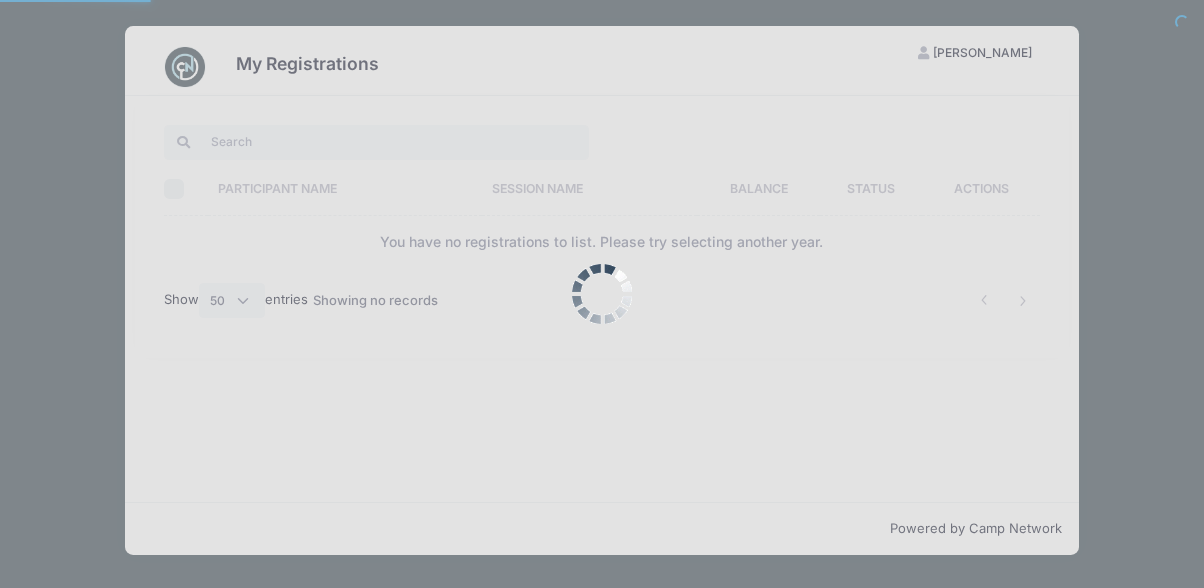 scroll, scrollTop: 0, scrollLeft: 0, axis: both 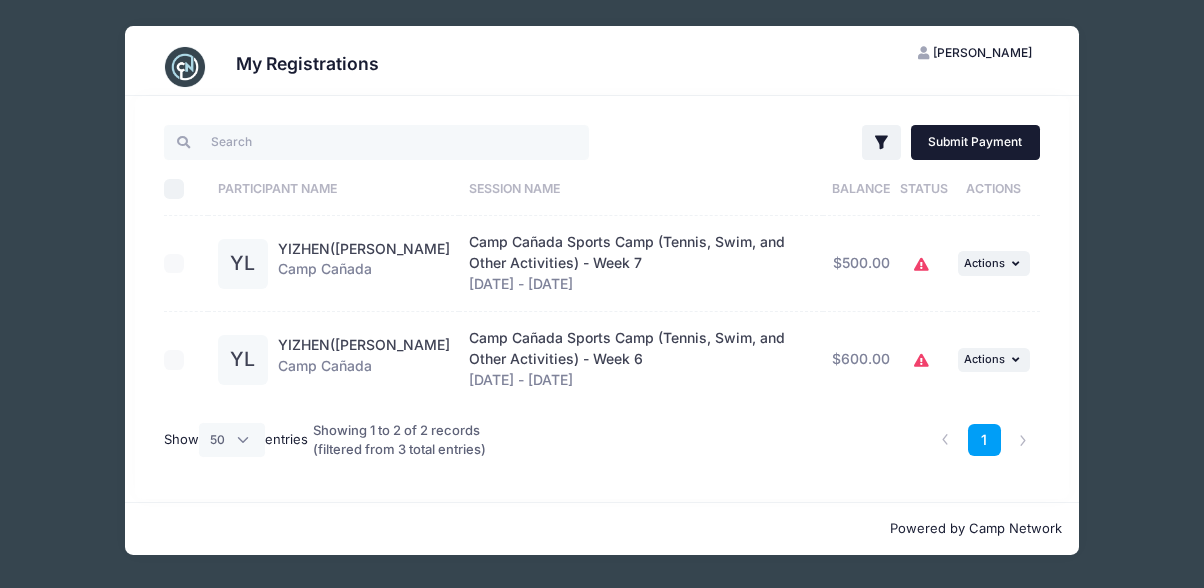 click on "Submit Payment" at bounding box center [975, 142] 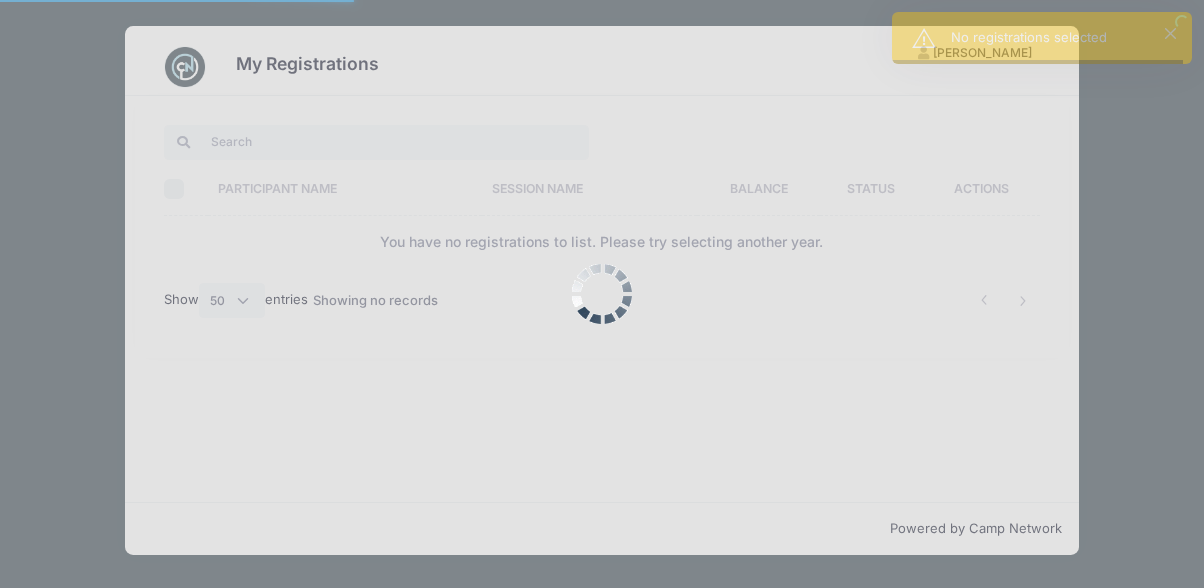 select on "50" 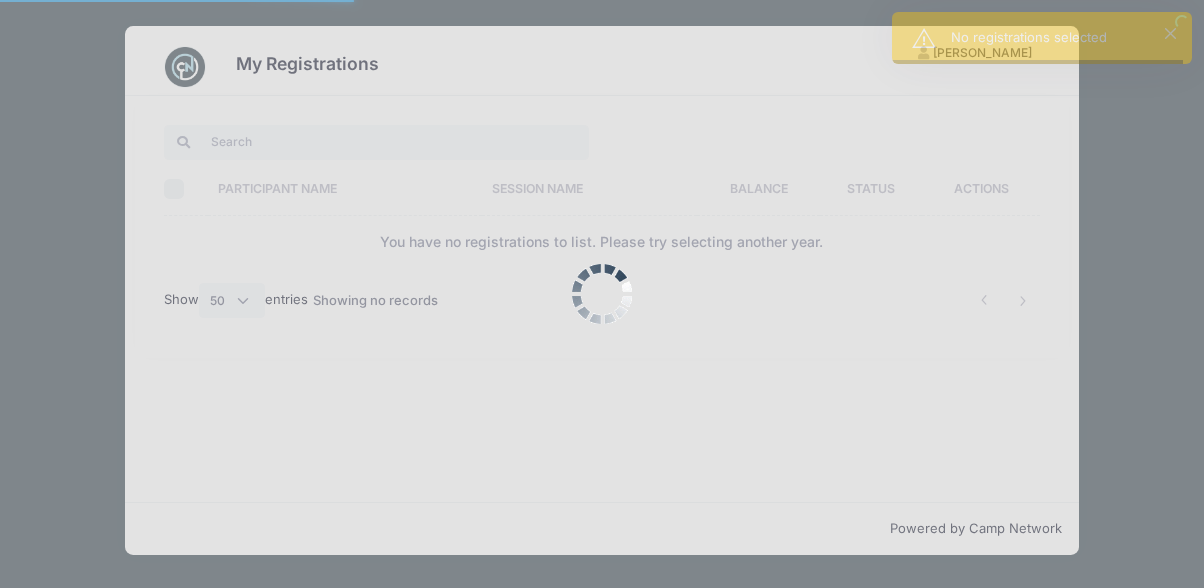 scroll, scrollTop: 0, scrollLeft: 0, axis: both 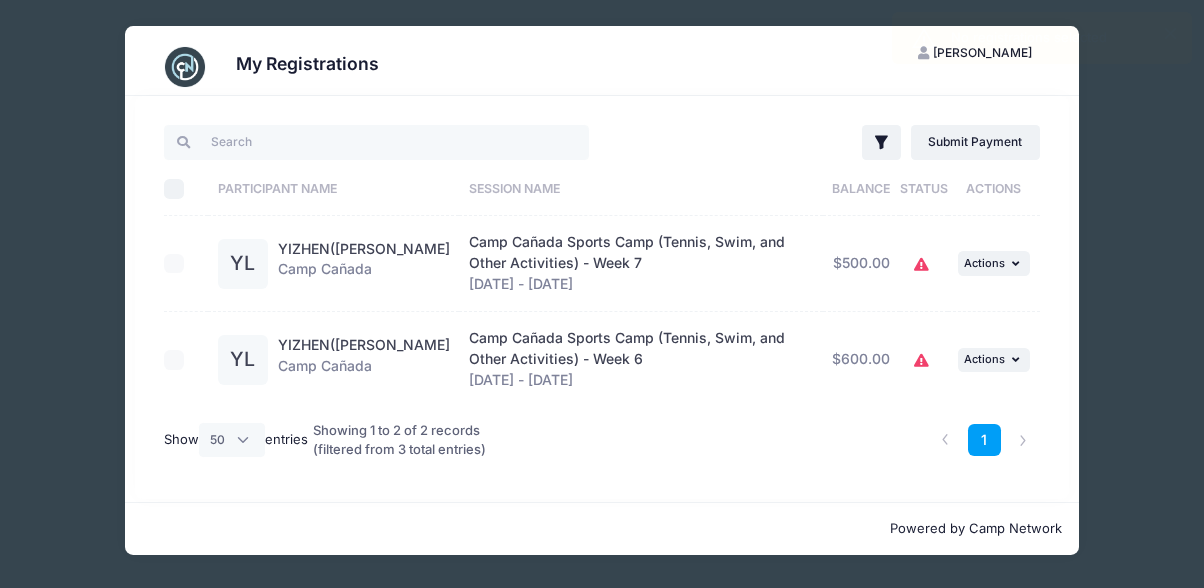 click at bounding box center [181, 264] 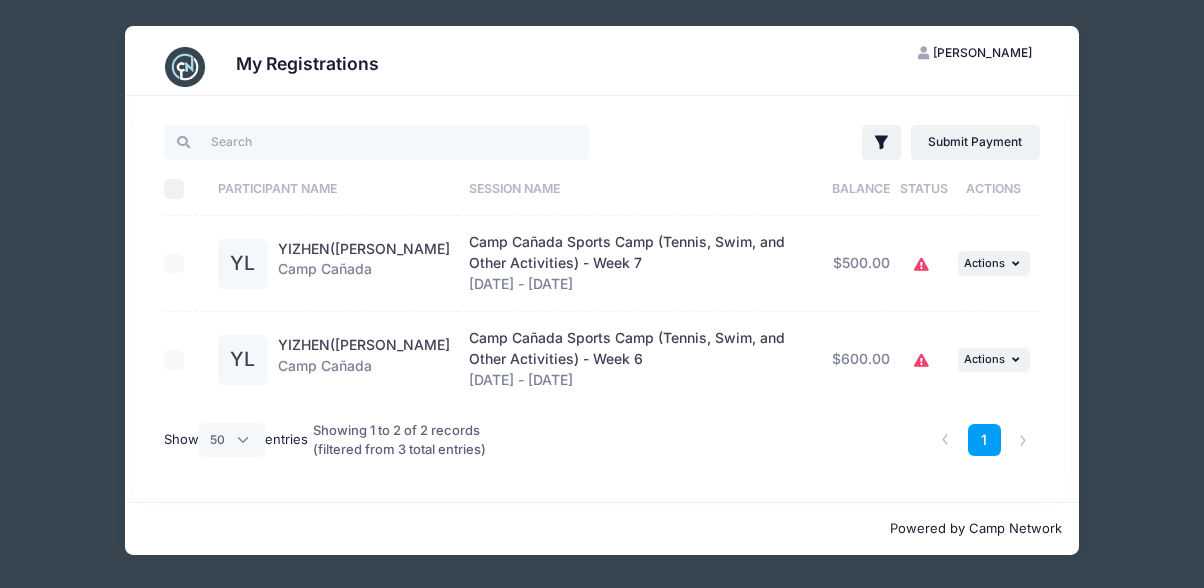 click on "Select All" at bounding box center [174, 189] 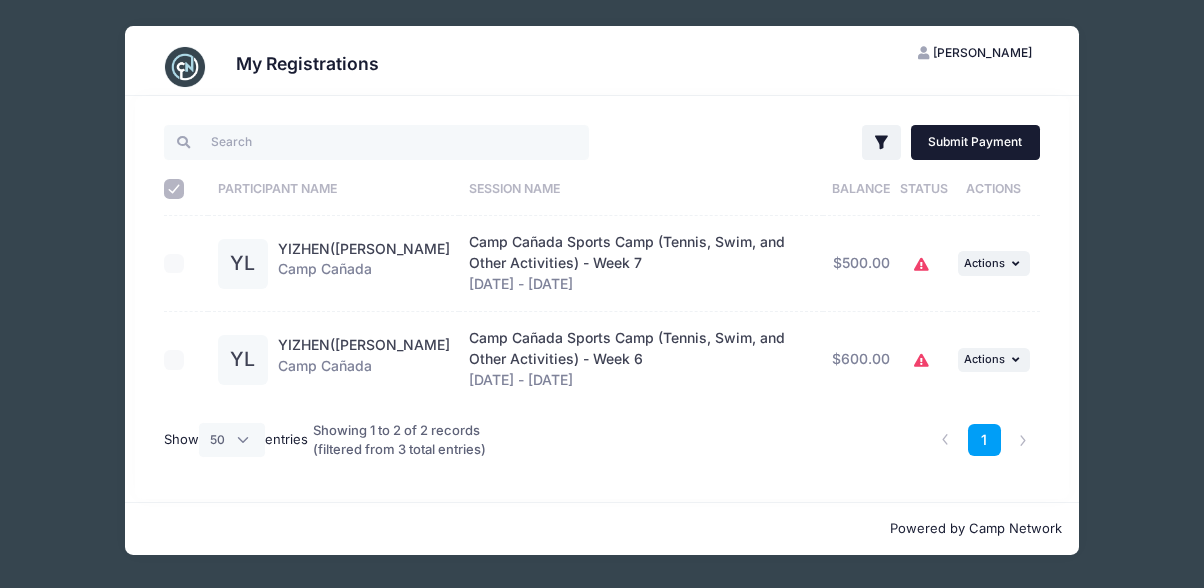 click on "Submit Payment" at bounding box center [975, 142] 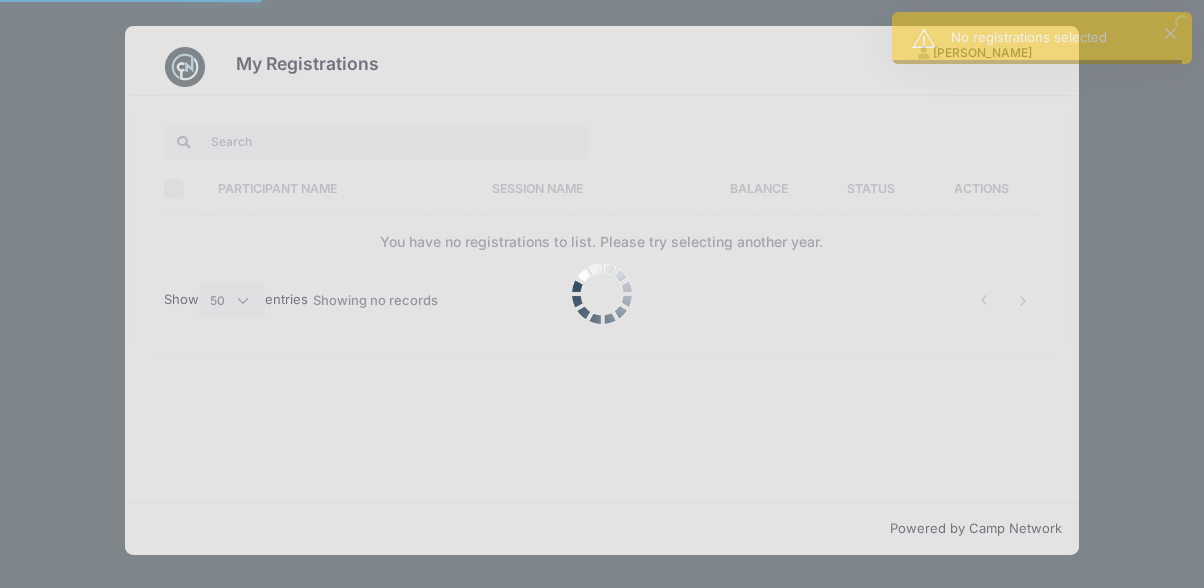 select on "50" 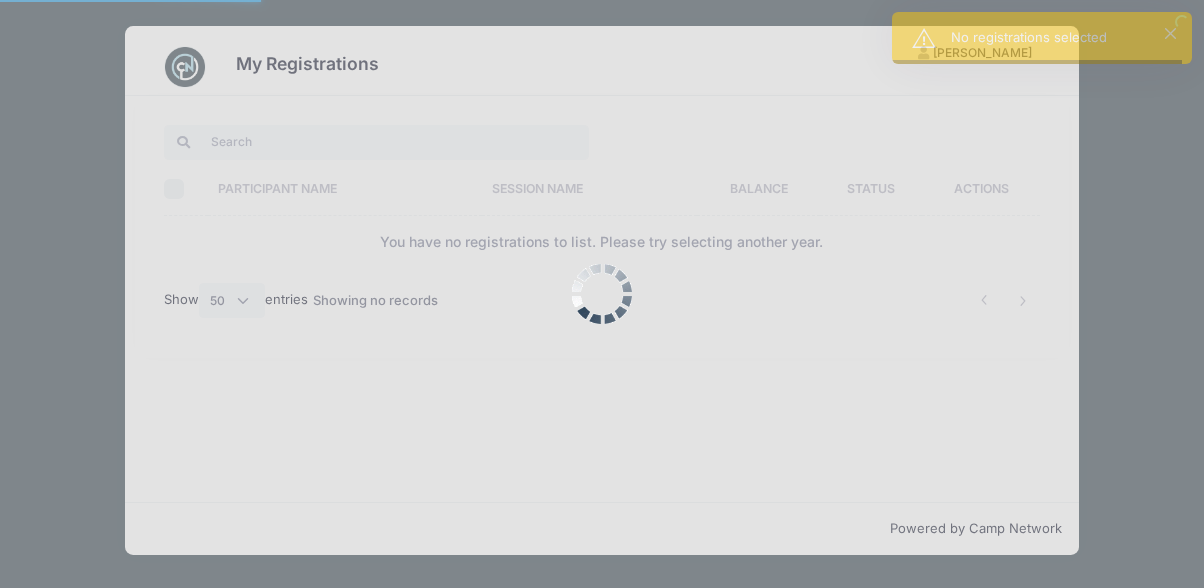 scroll, scrollTop: 0, scrollLeft: 0, axis: both 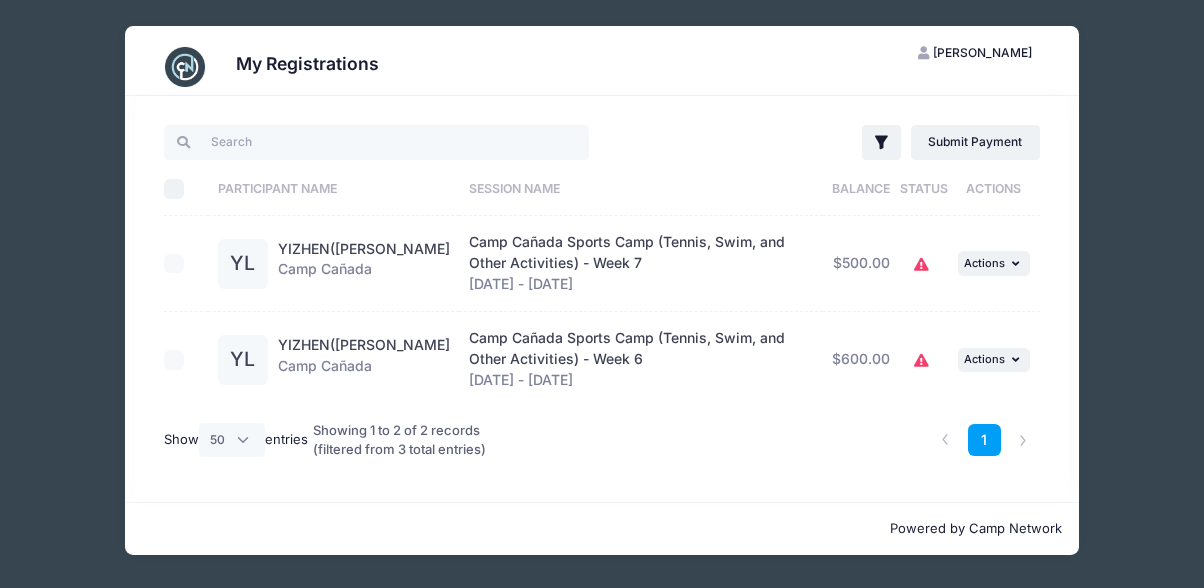 click on "Camp Cañada Sports Camp (Tennis, Swim, and Other Activities) - Week 7" at bounding box center (627, 252) 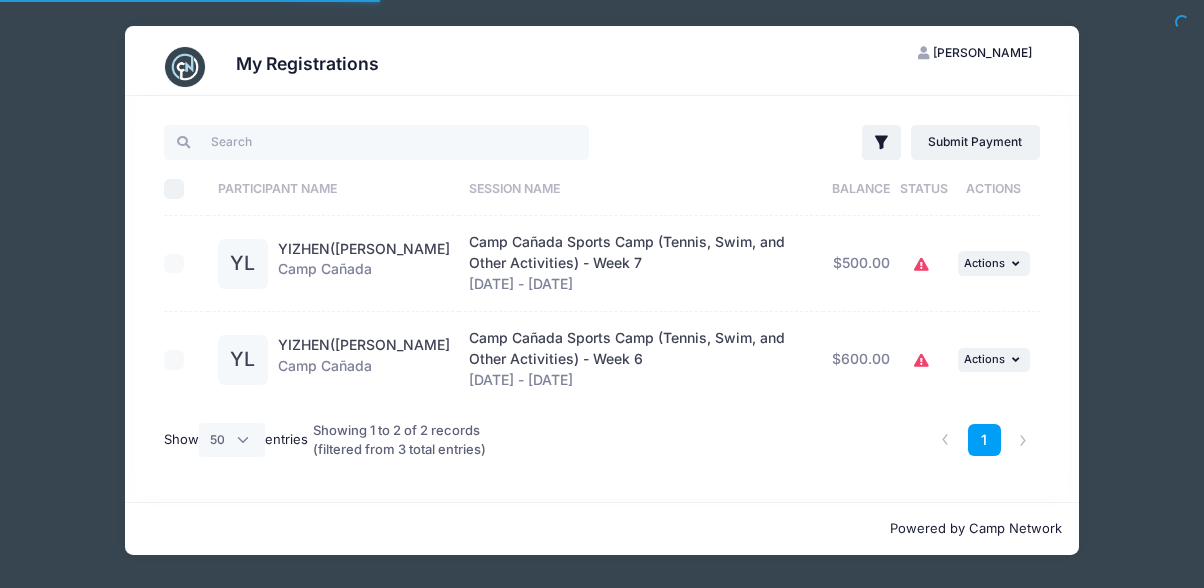 select on "50" 